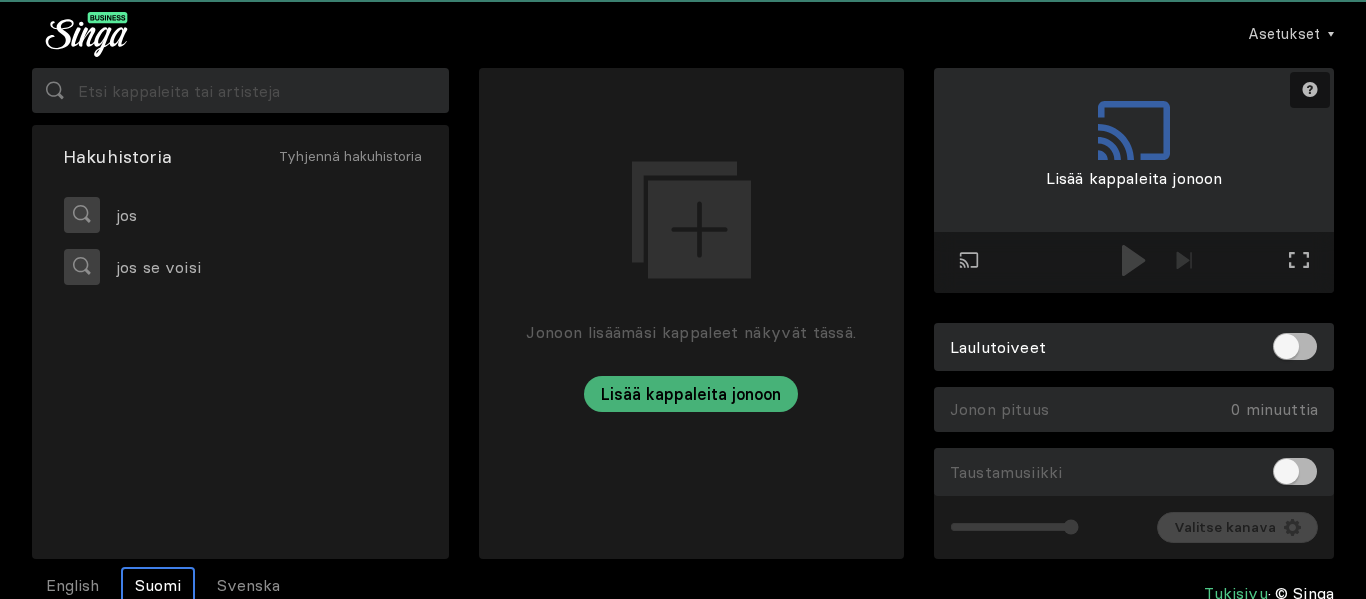 scroll, scrollTop: 0, scrollLeft: 0, axis: both 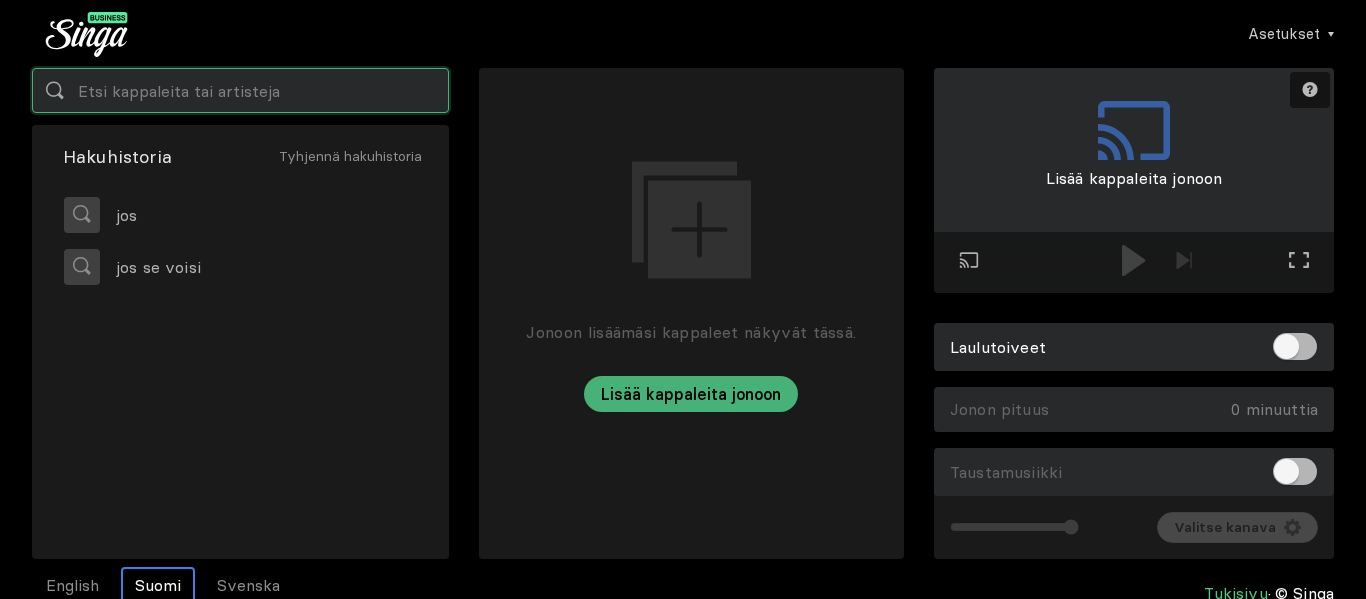 click at bounding box center [240, 90] 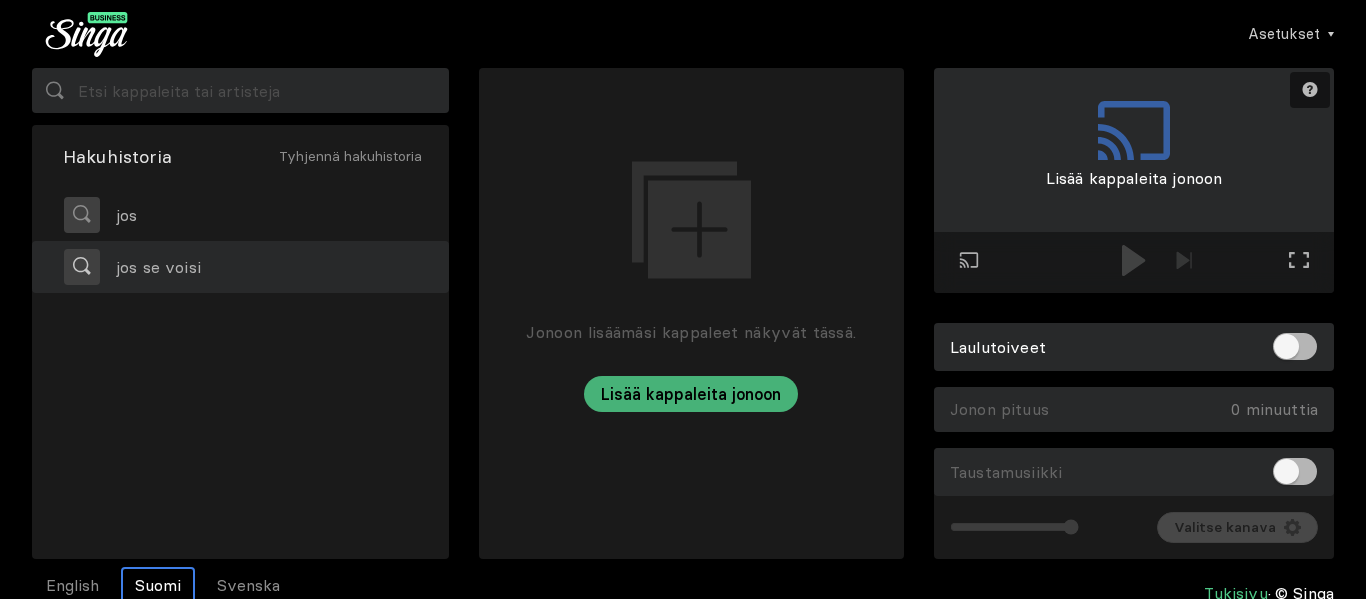 click on "jos se voisi" at bounding box center [118, 215] 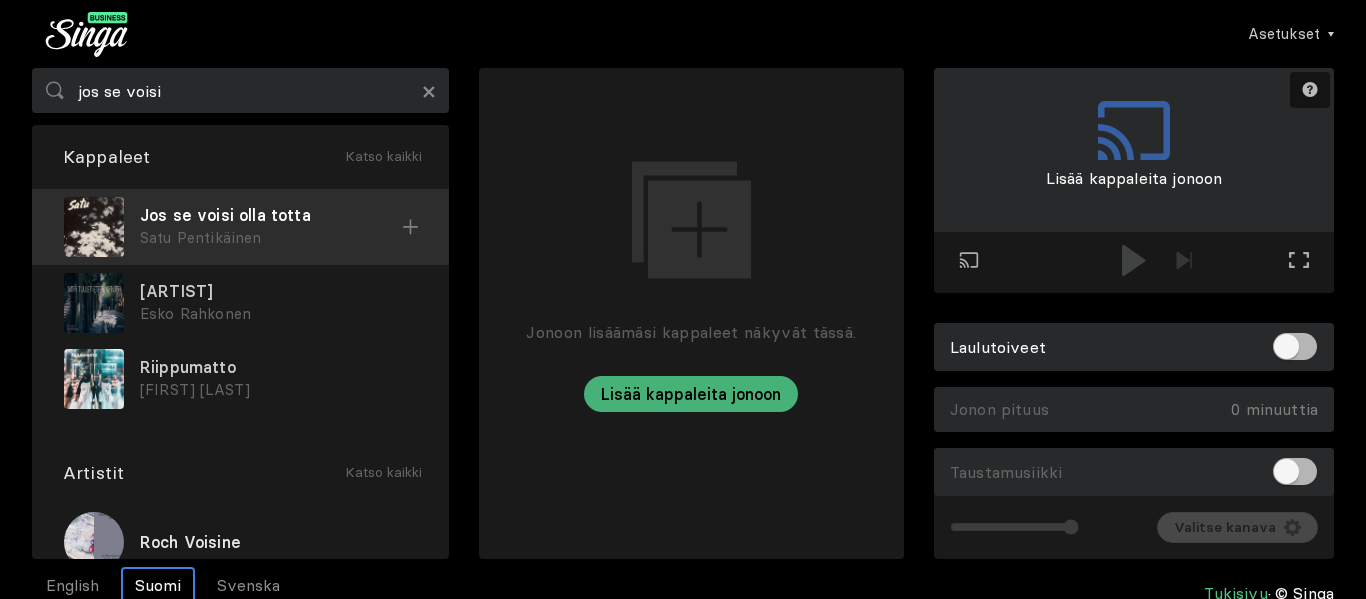click at bounding box center (410, 227) 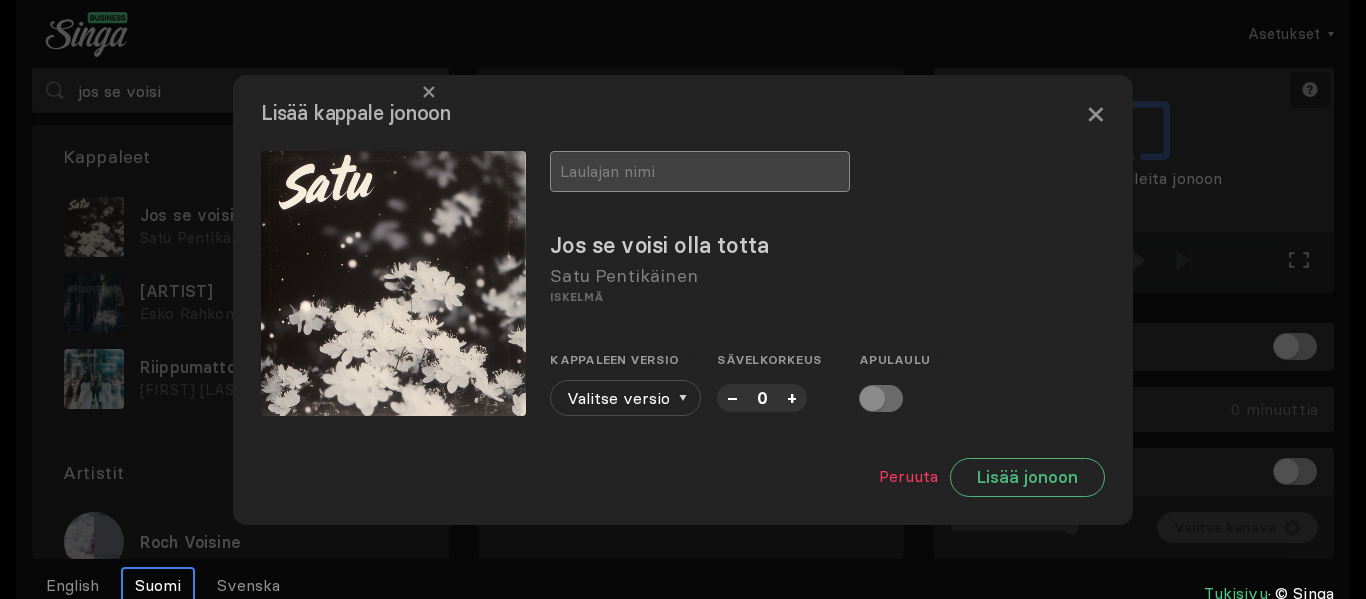 click at bounding box center [700, 171] 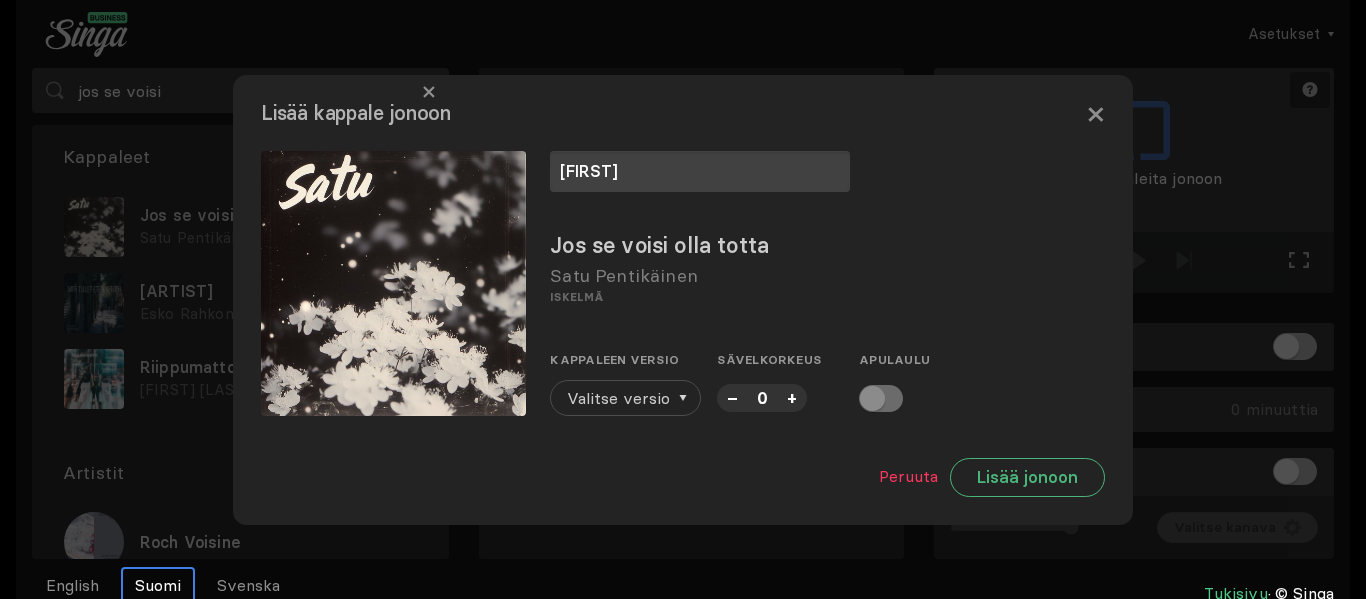 type on "[FIRST]" 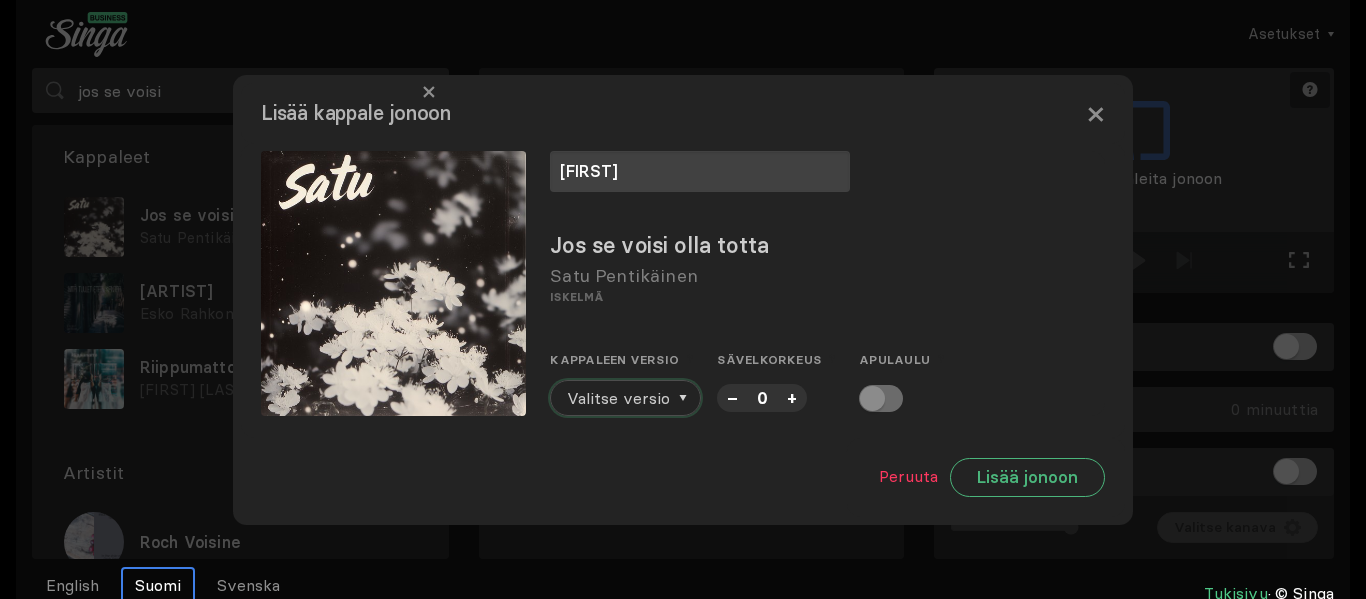 click on "Valitse versio" at bounding box center [618, 398] 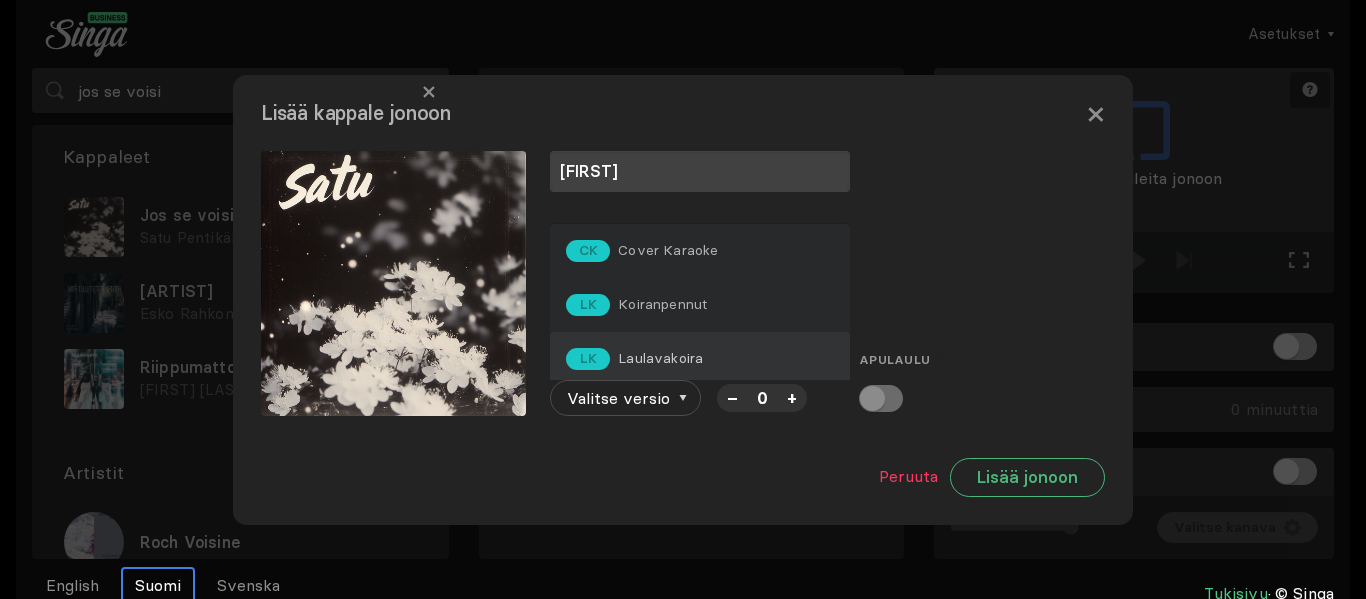 click on "Laulavakoira" at bounding box center (668, 250) 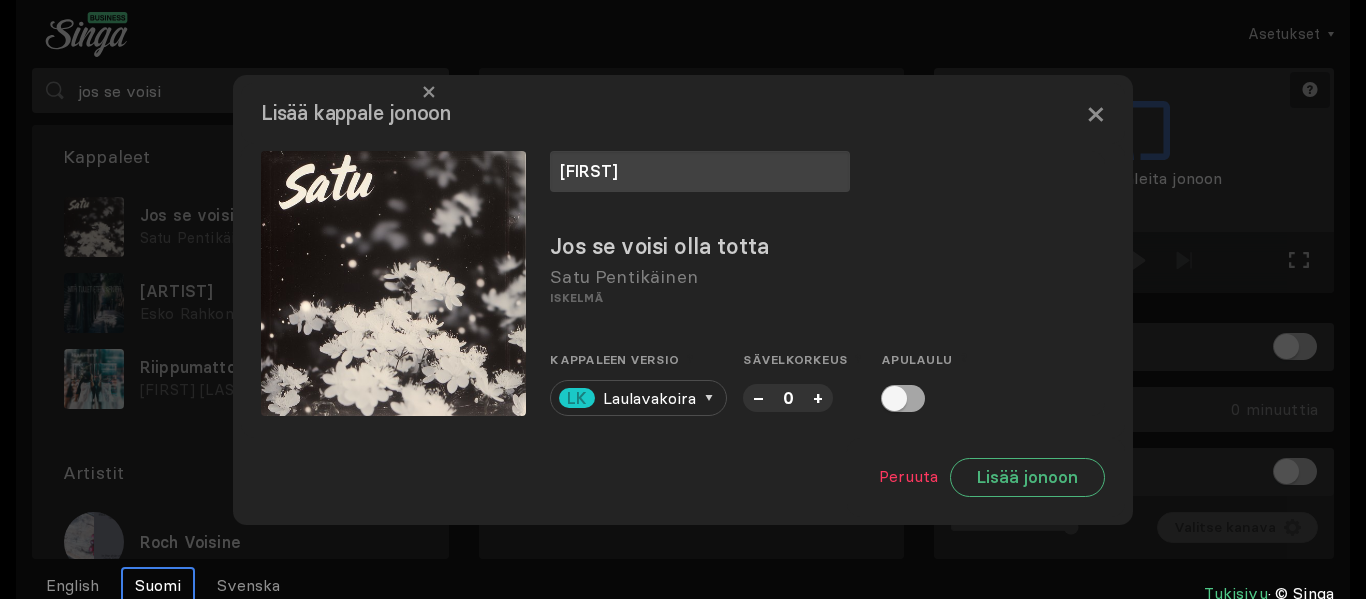 click at bounding box center [903, 398] 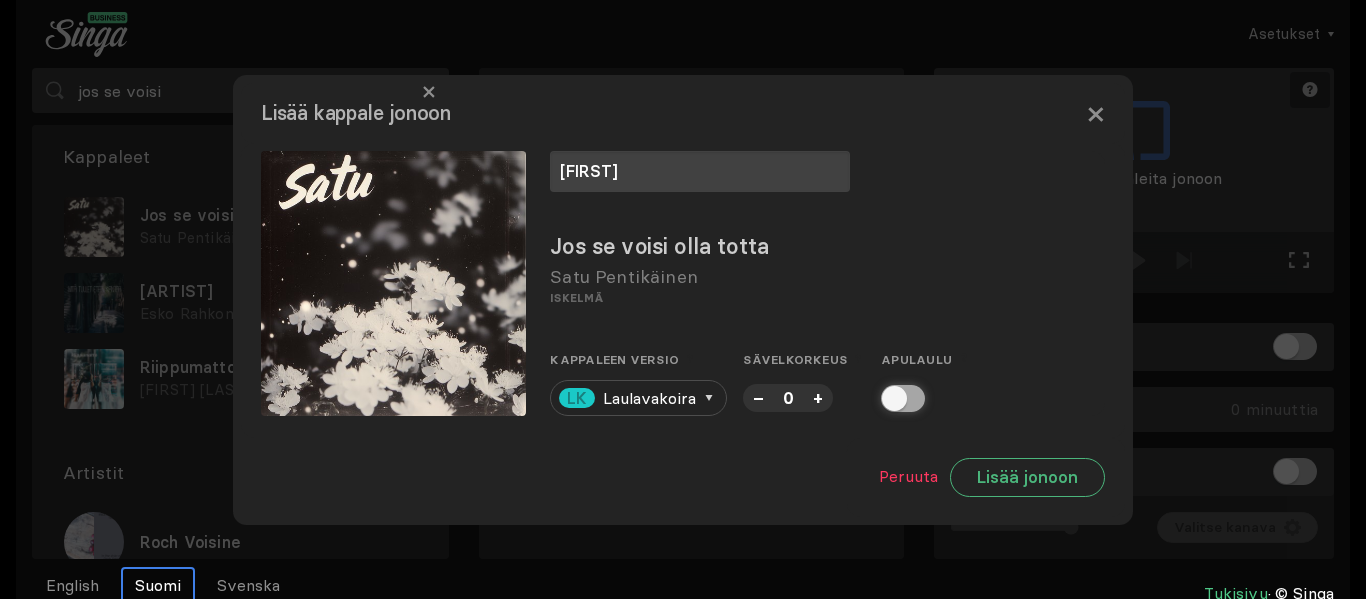 click at bounding box center [887, 398] 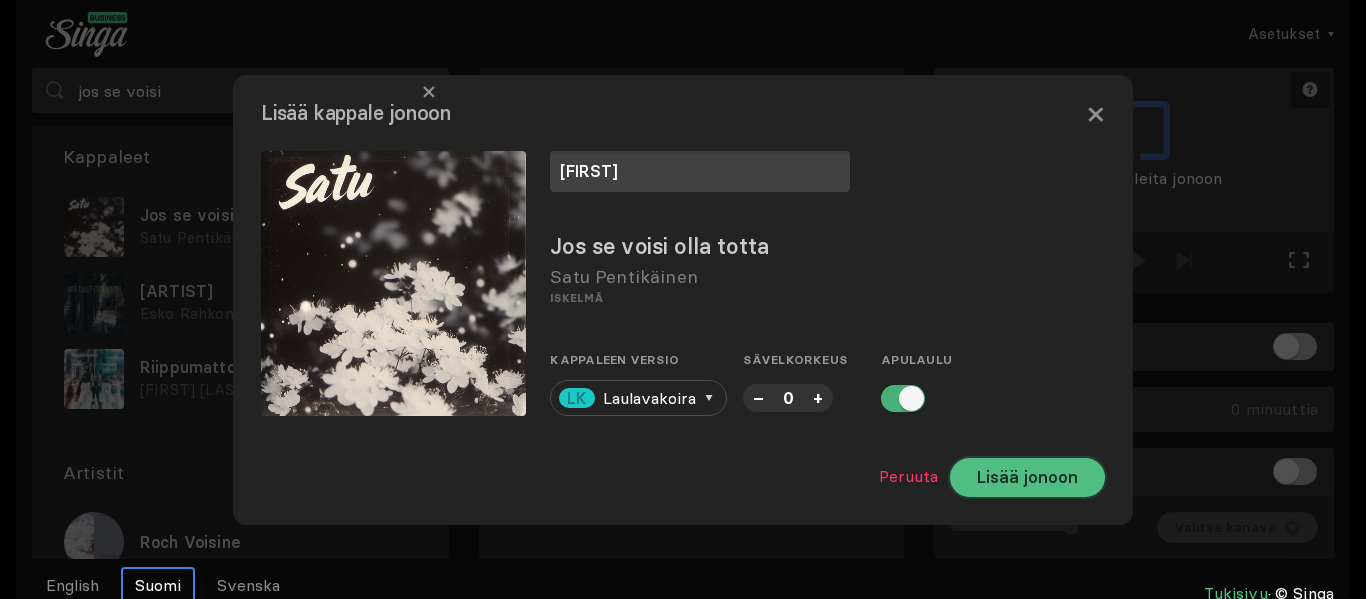 click on "Lisää jonoon" at bounding box center [1027, 477] 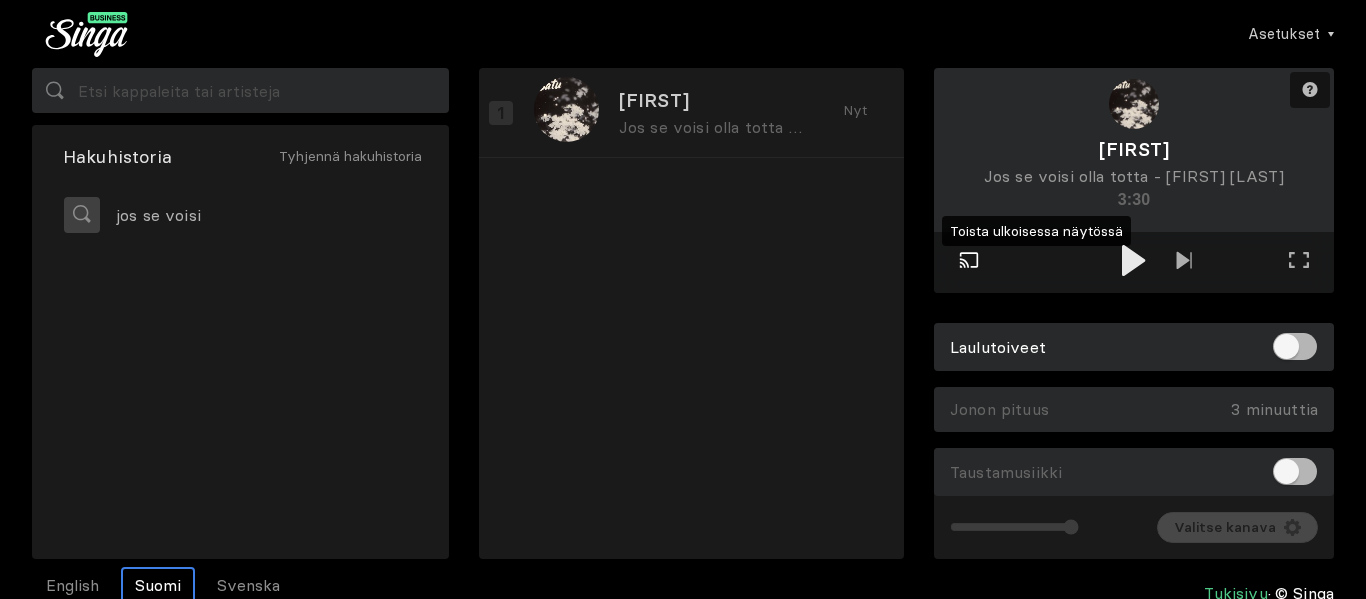 click at bounding box center (969, 260) 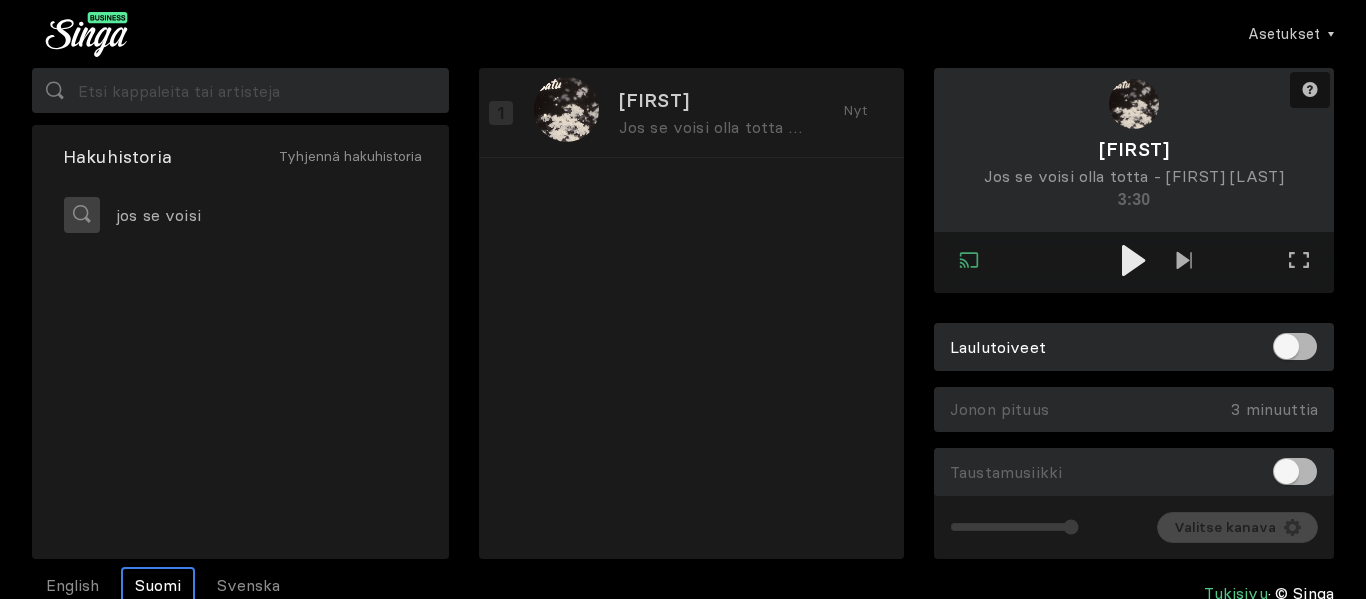 click on "[FIRST] Jos se voisi olla totta ·   [FIRST] [LAST] Nyt" at bounding box center (691, 305) 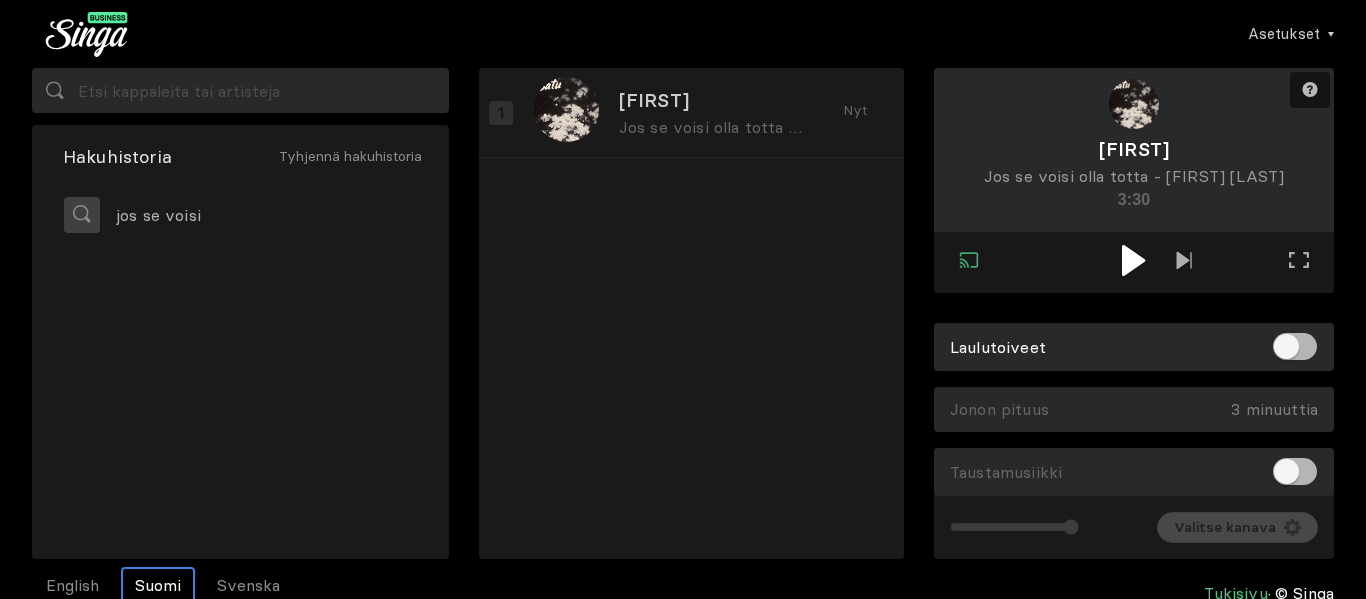 click at bounding box center [1133, 260] 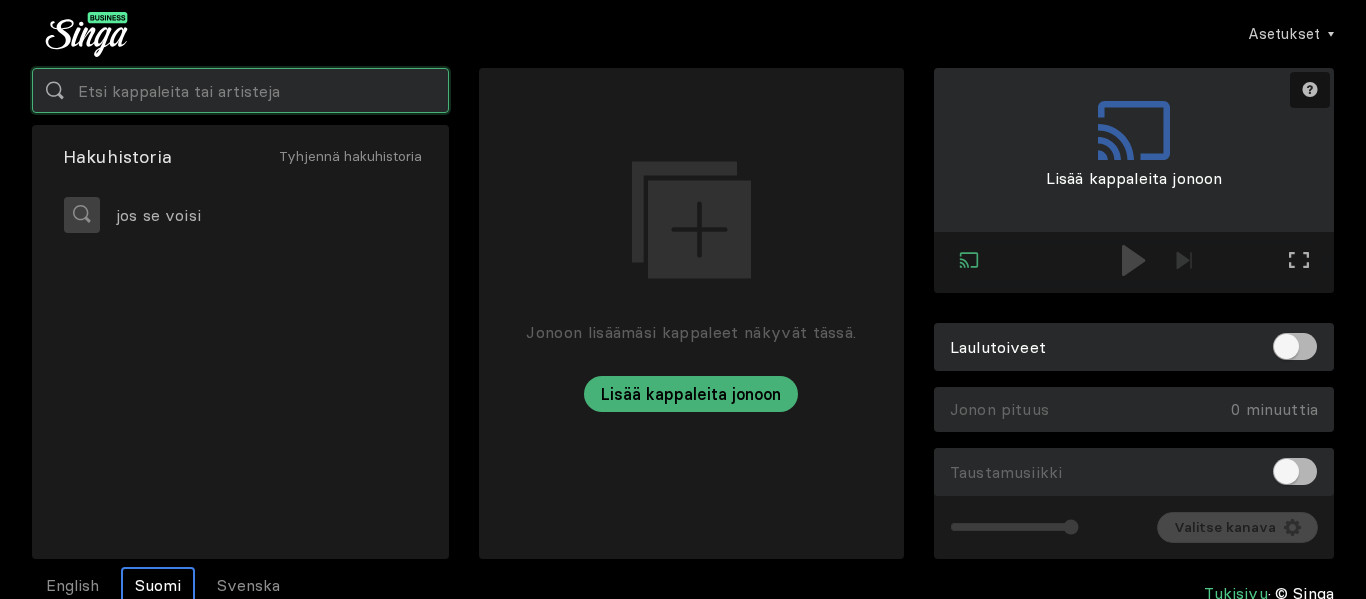 click at bounding box center (240, 90) 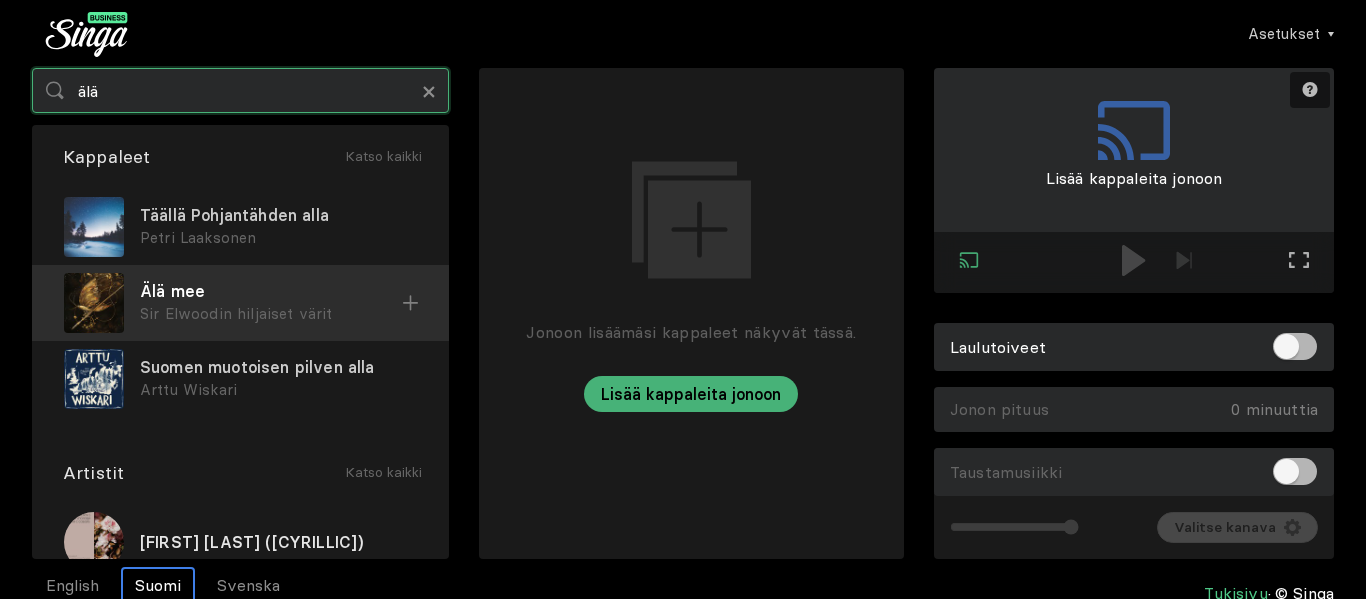 type on "älä" 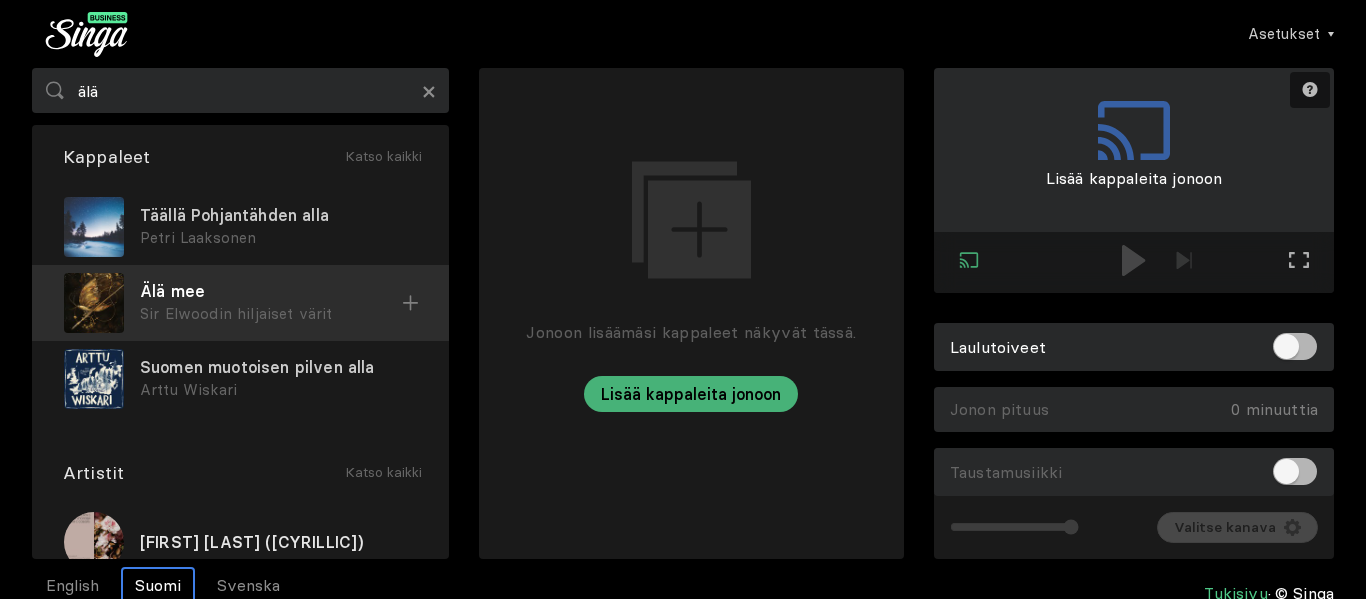 click at bounding box center [0, 0] 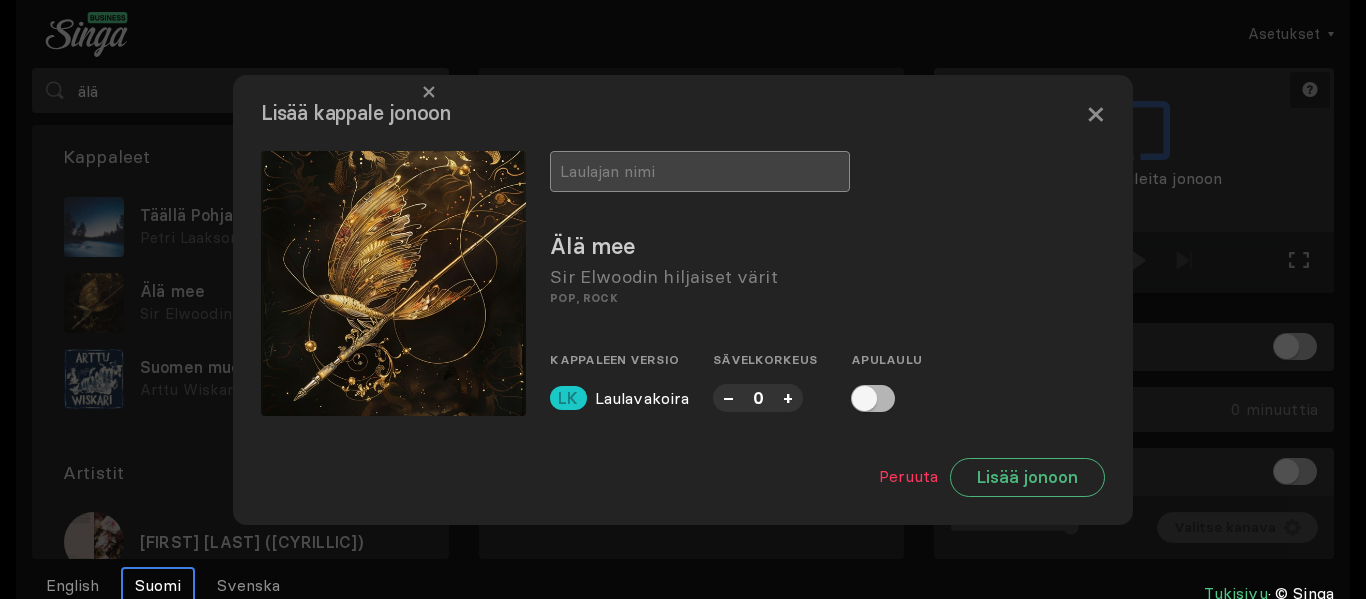 click at bounding box center (700, 171) 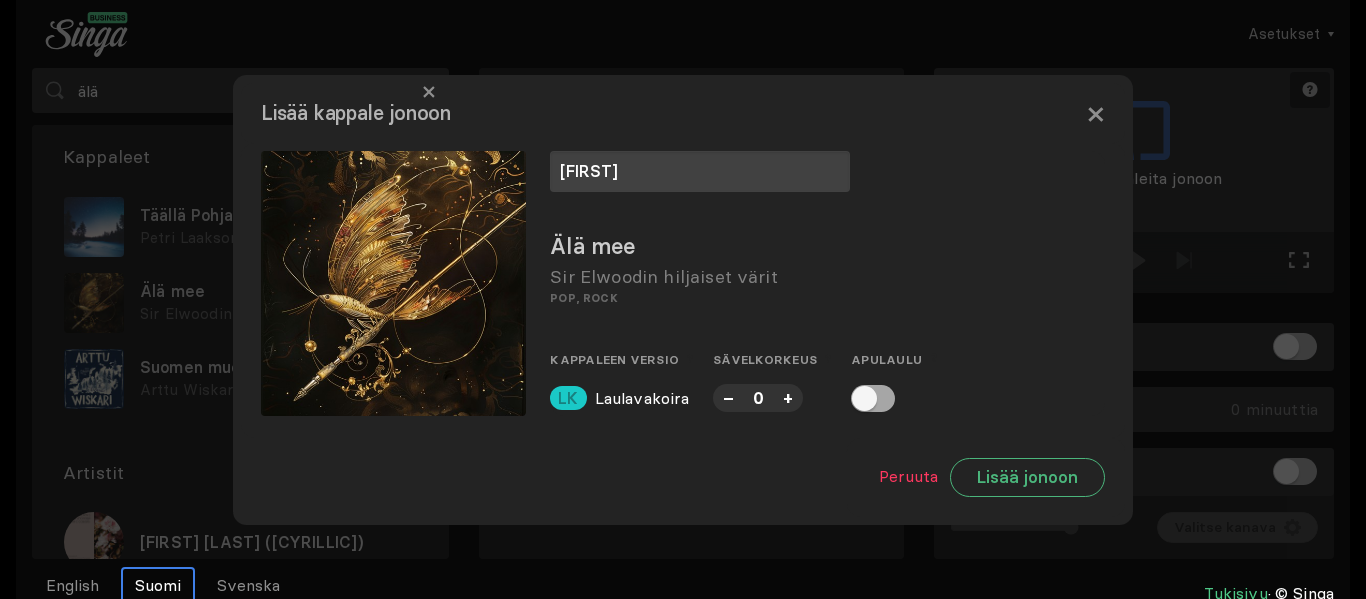 type on "[FIRST]" 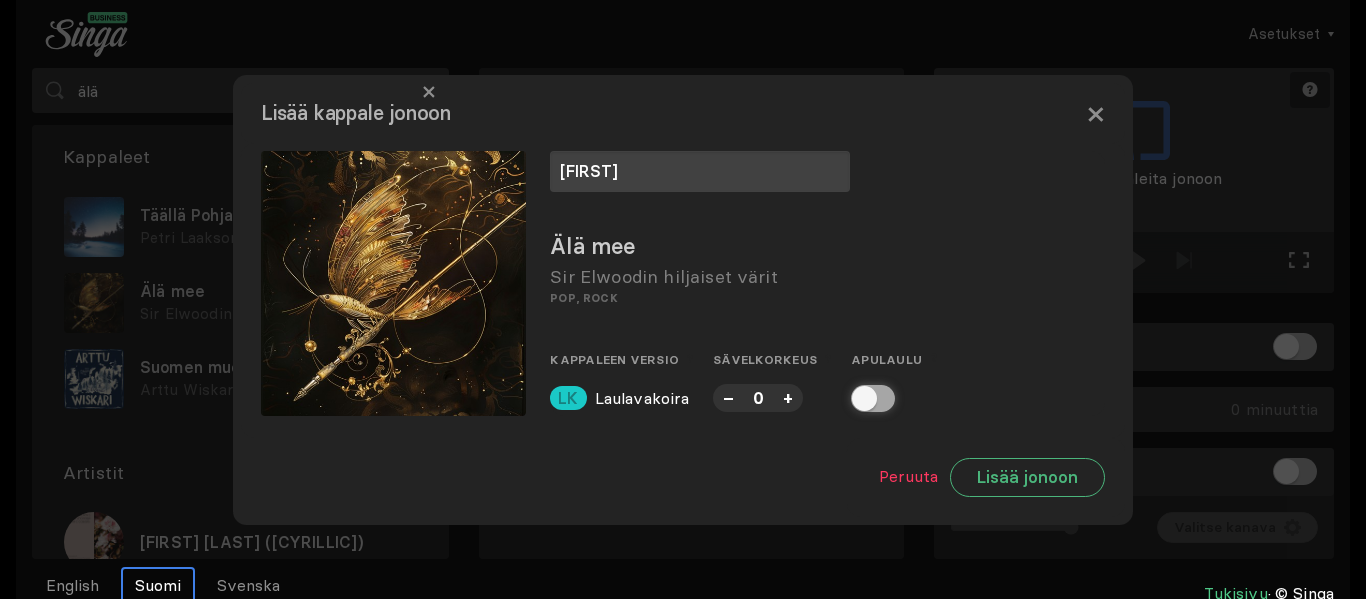 click at bounding box center [857, 398] 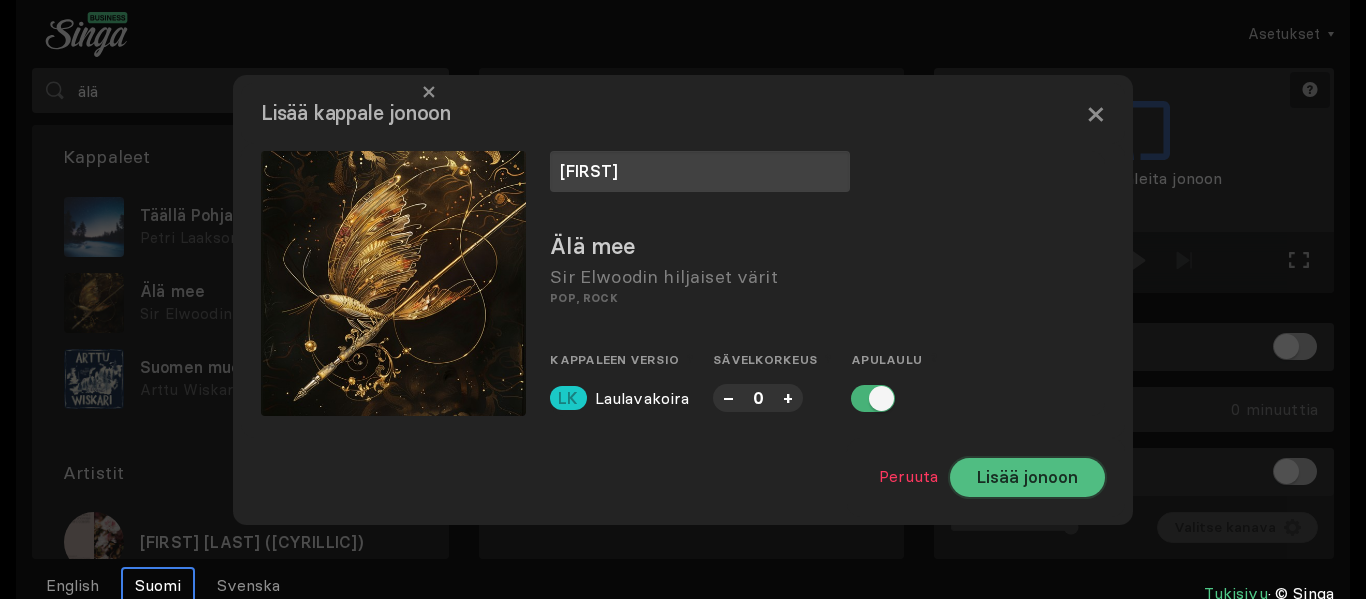 click on "Lisää jonoon" at bounding box center (1027, 477) 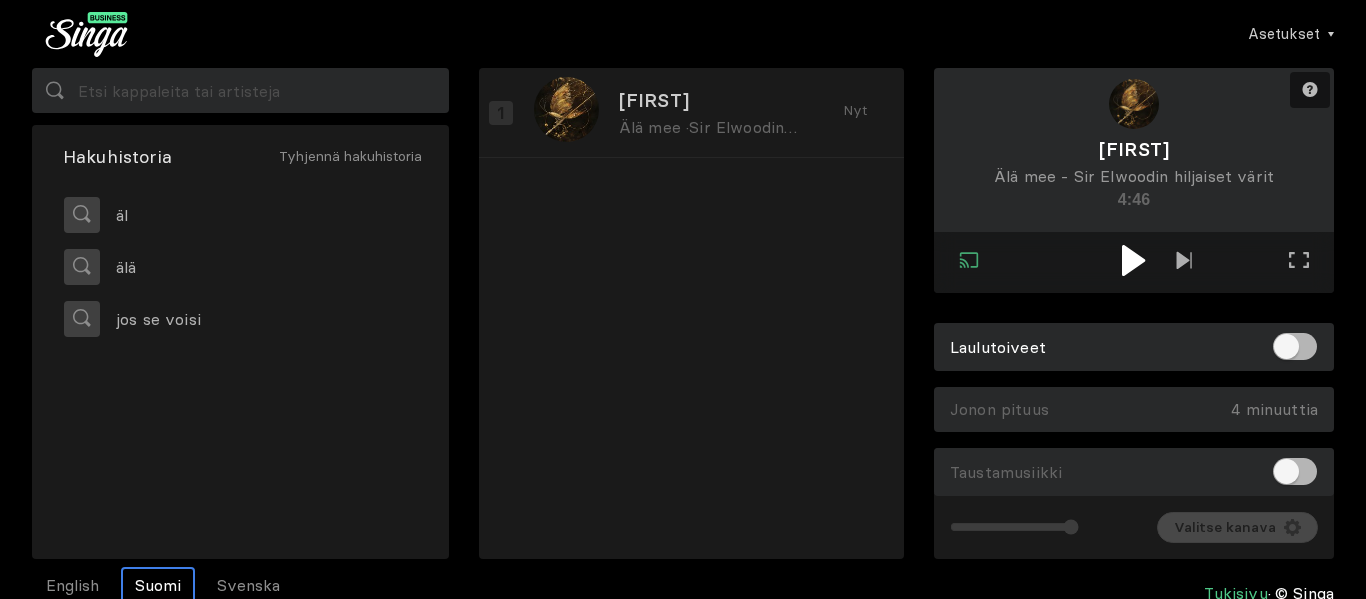 click at bounding box center (1133, 260) 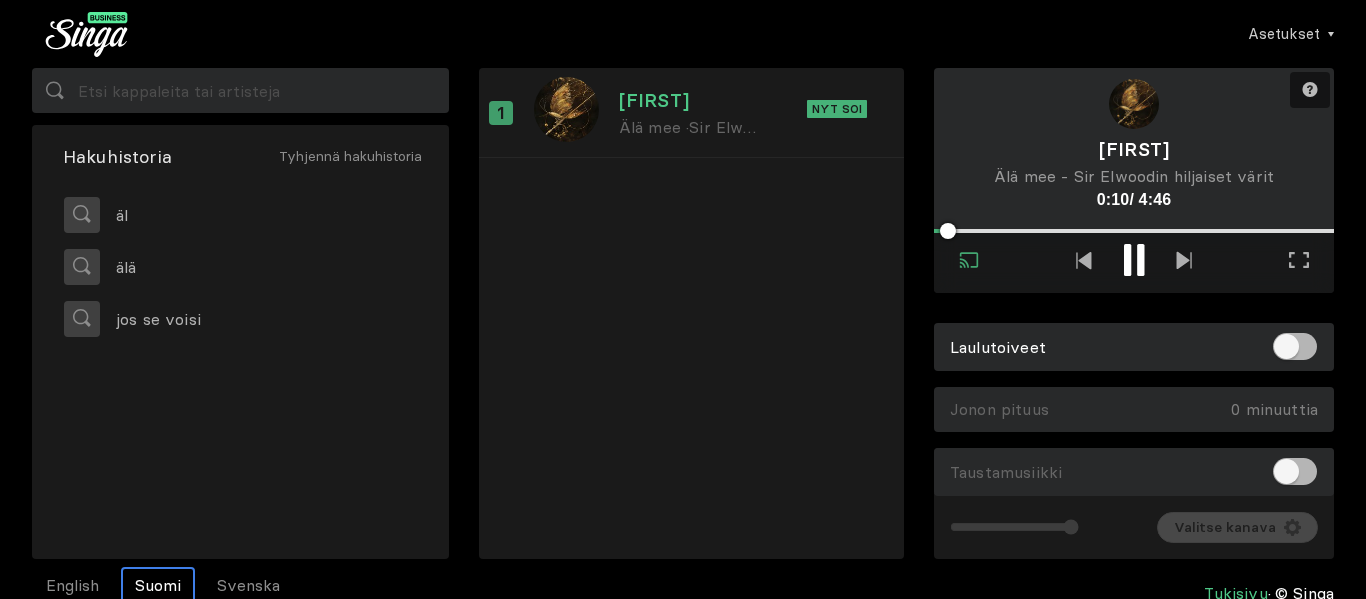 click on "[FIRST]" at bounding box center (692, 100) 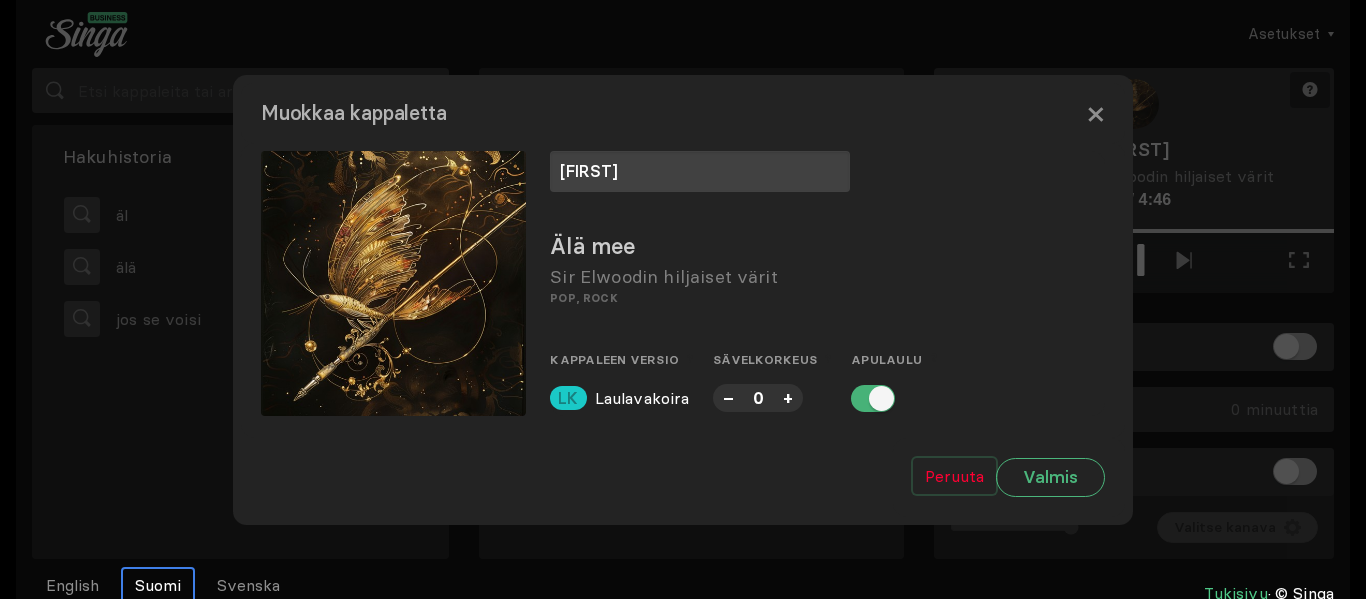click on "Peruuta" at bounding box center (954, 476) 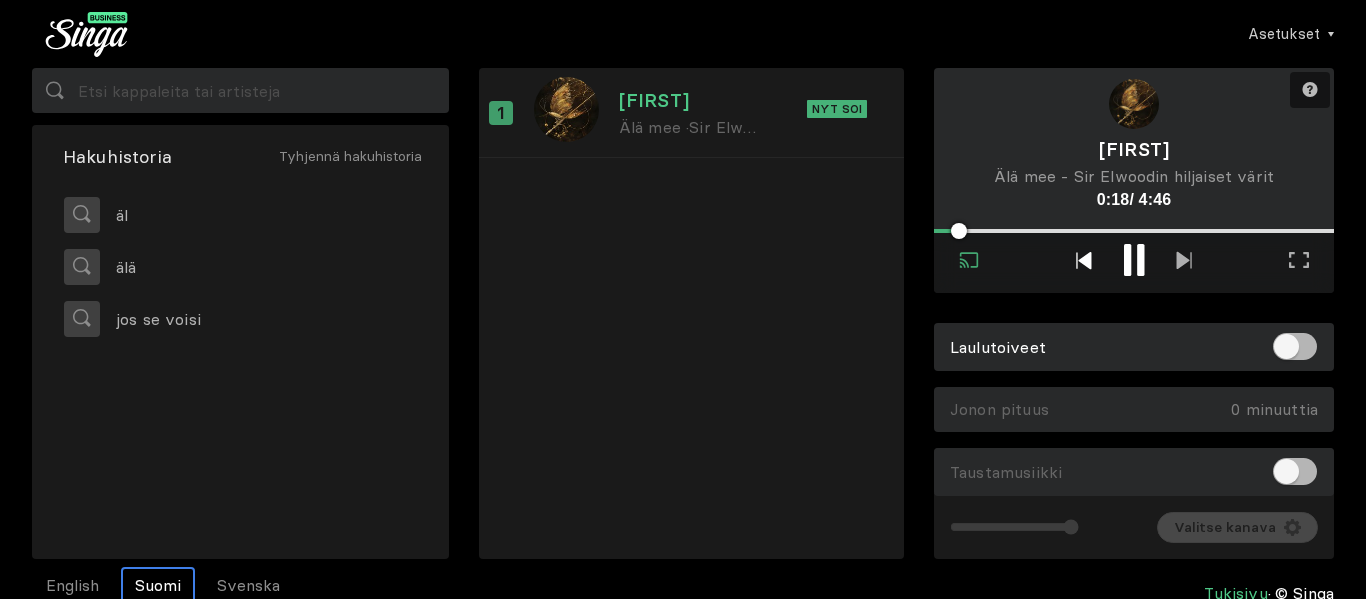 click at bounding box center (1084, 260) 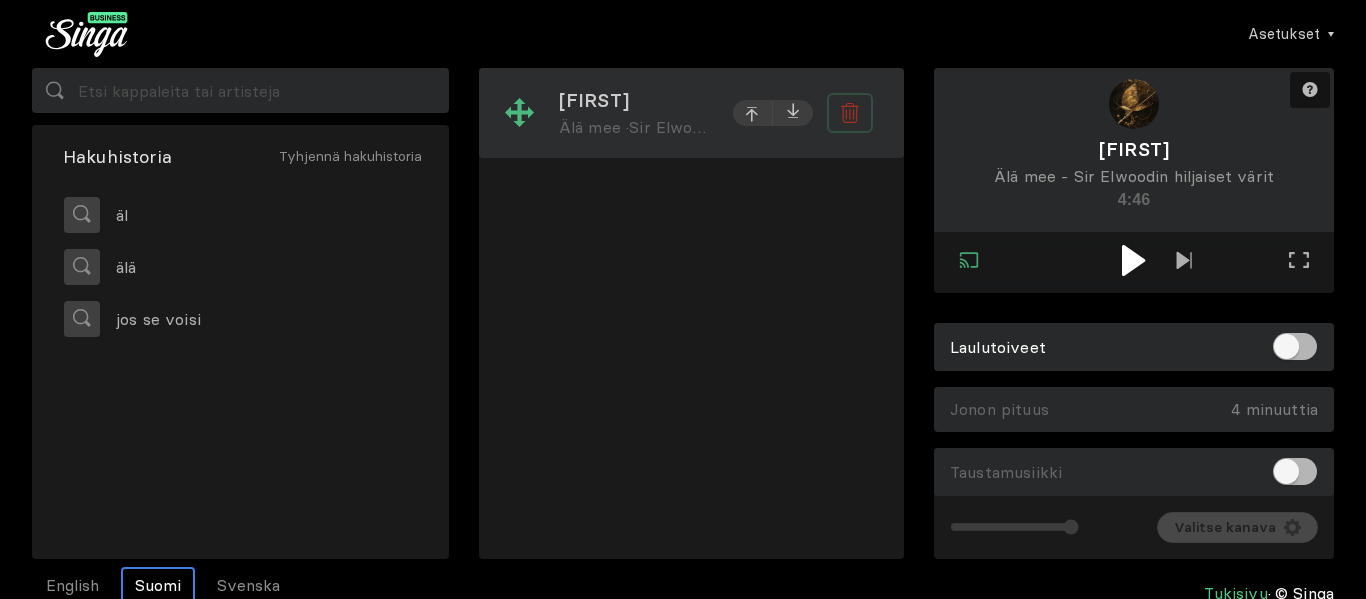 click at bounding box center (850, 113) 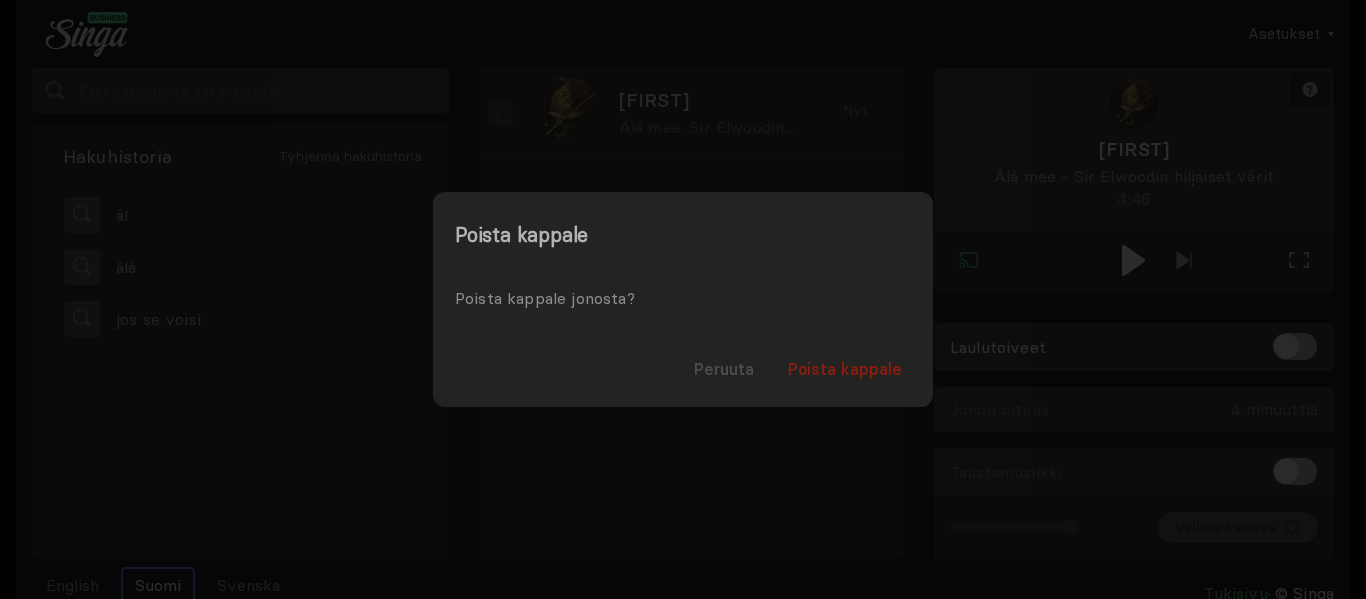 click on "Poista kappale" at bounding box center [845, 369] 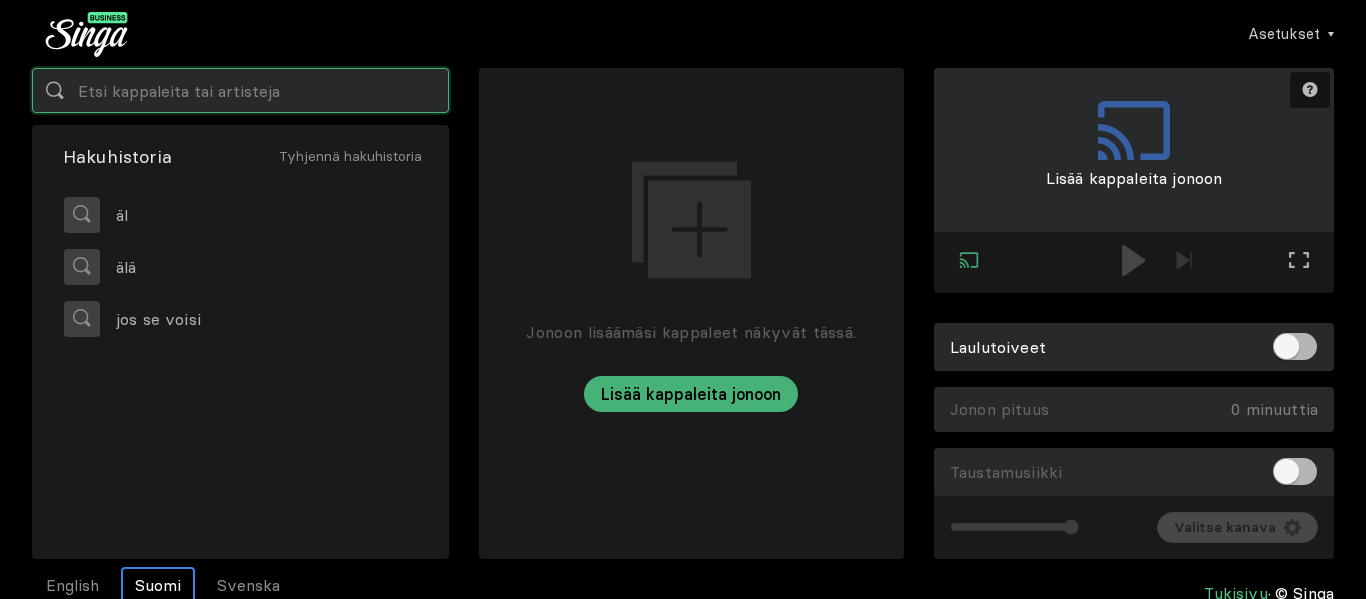 click at bounding box center (240, 90) 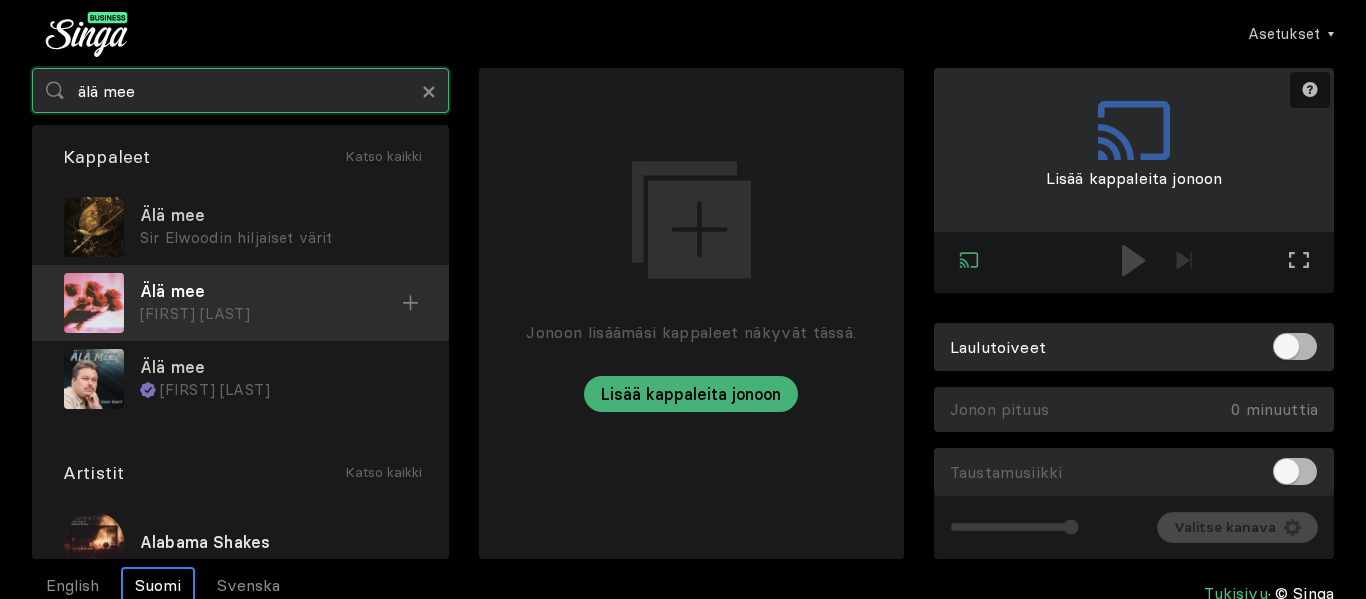 type on "älä mee" 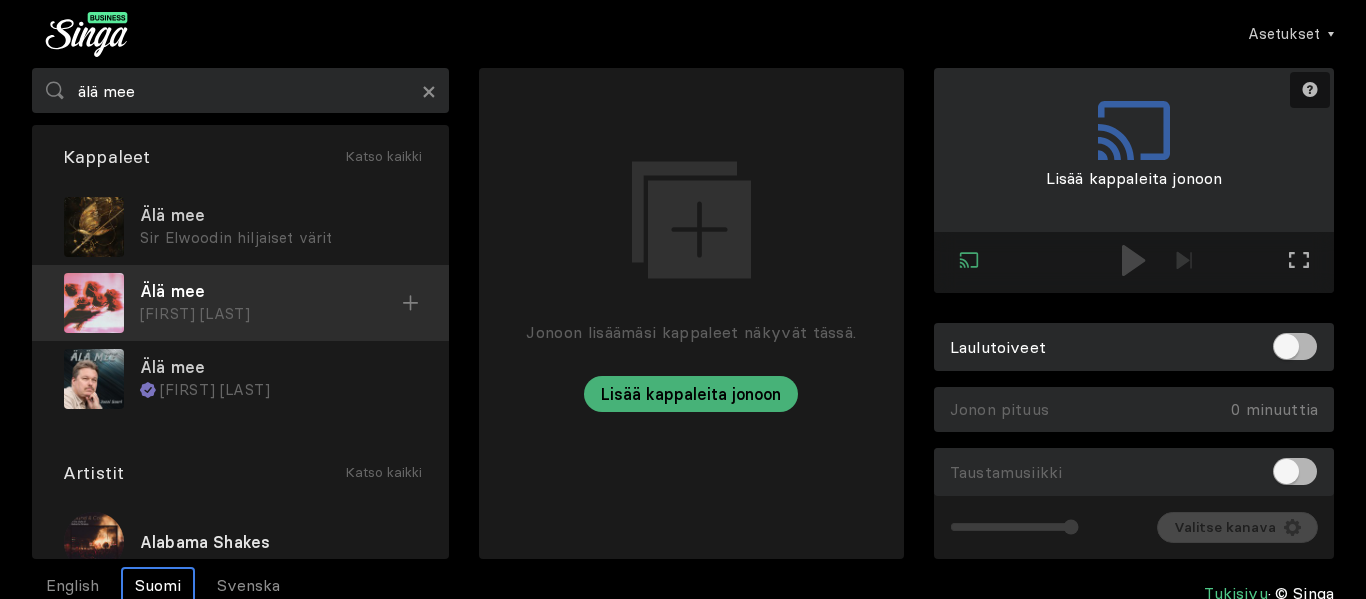 click at bounding box center (0, 0) 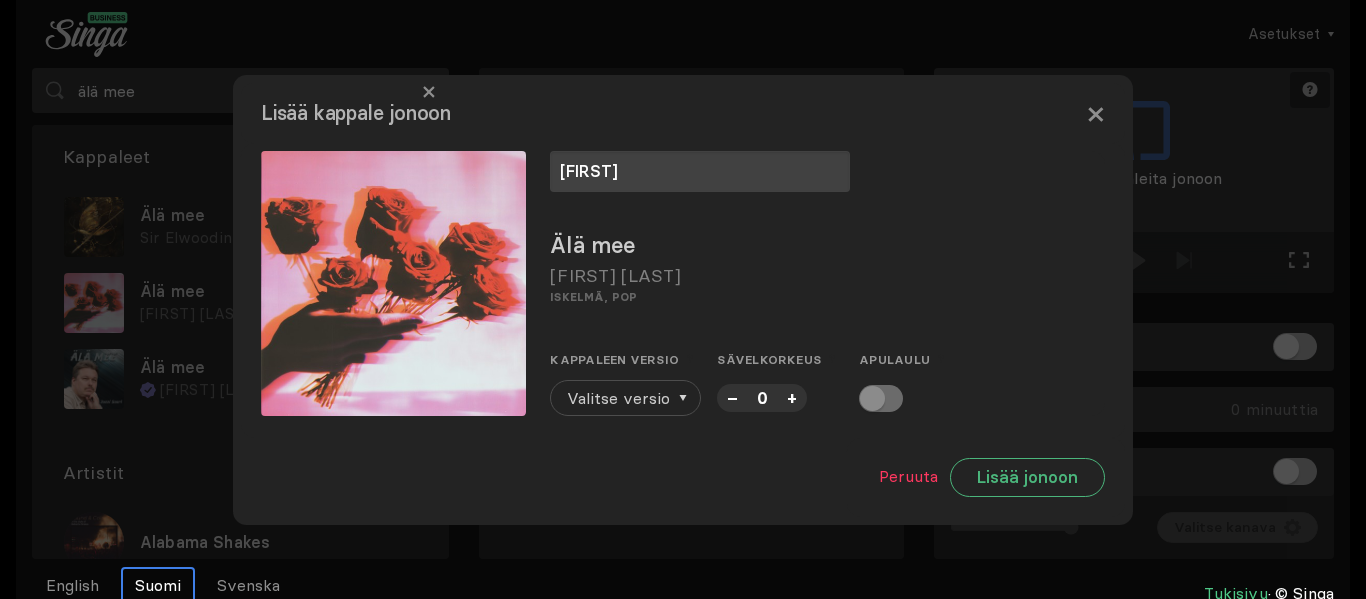 type on "[FIRST]" 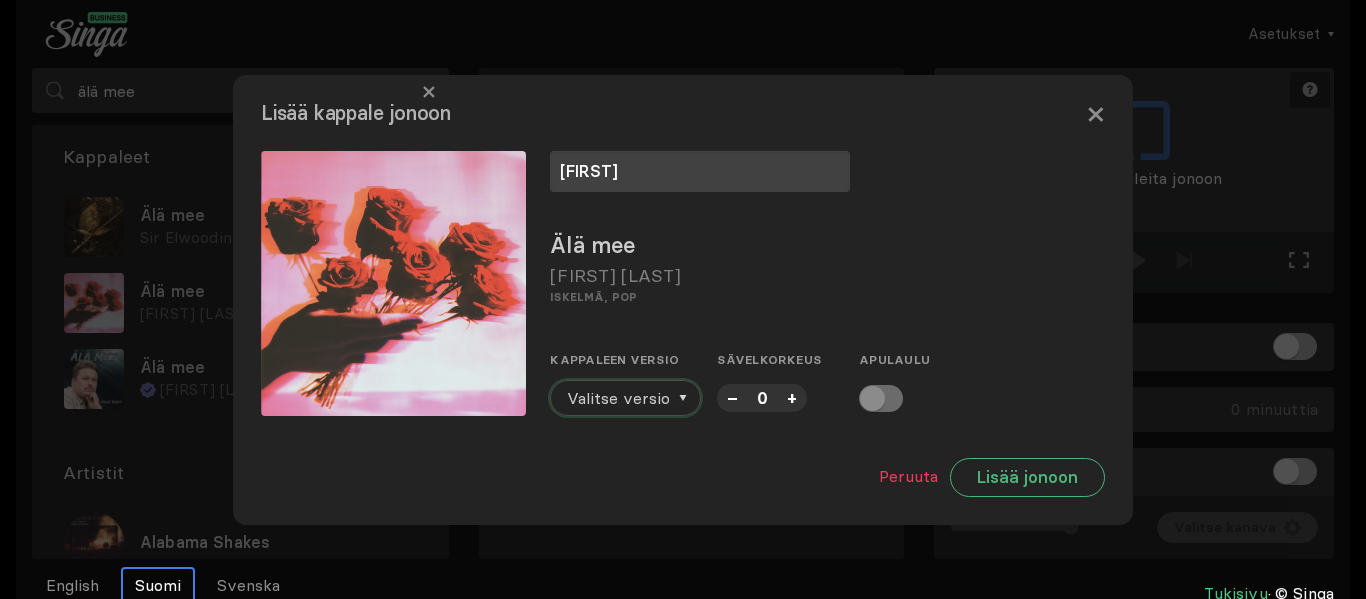 click on "Valitse versio" at bounding box center (618, 398) 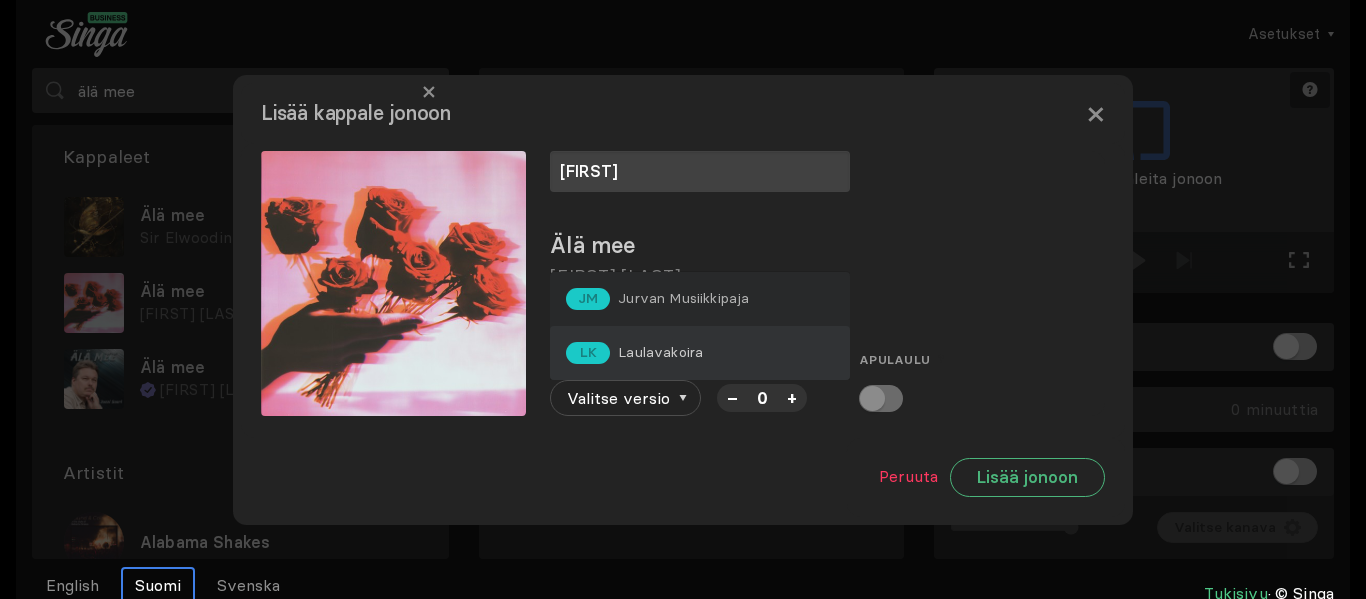 click on "Laulavakoira" at bounding box center [683, 298] 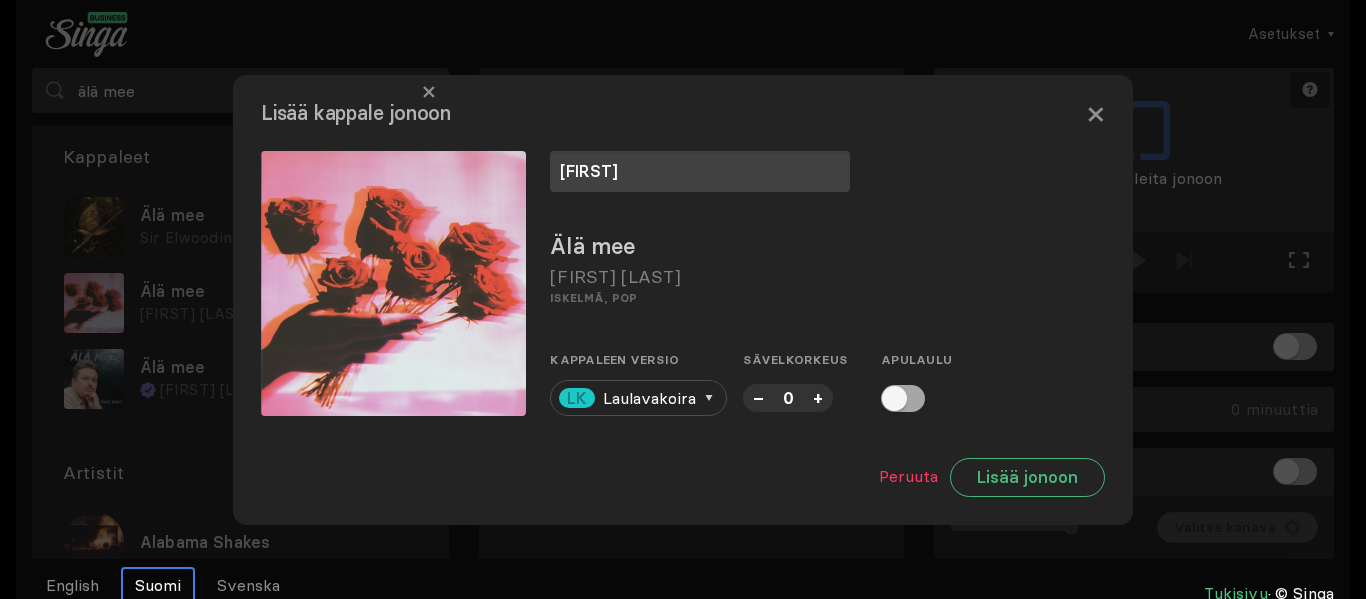 click at bounding box center (903, 398) 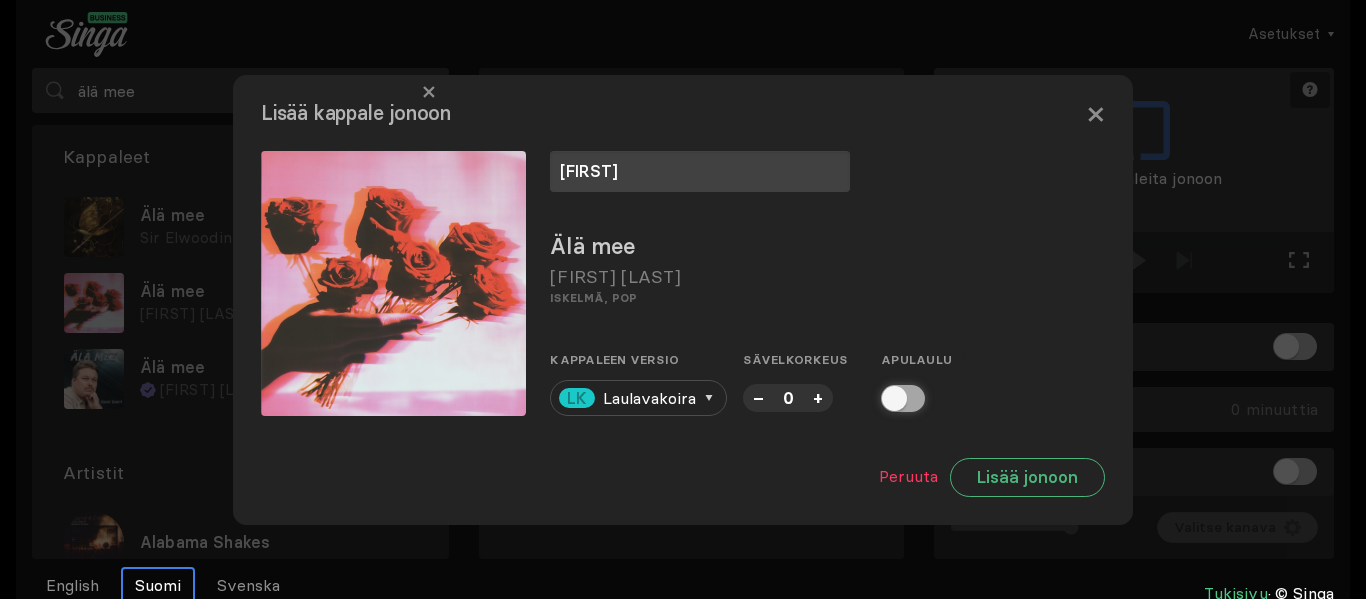 click at bounding box center [887, 398] 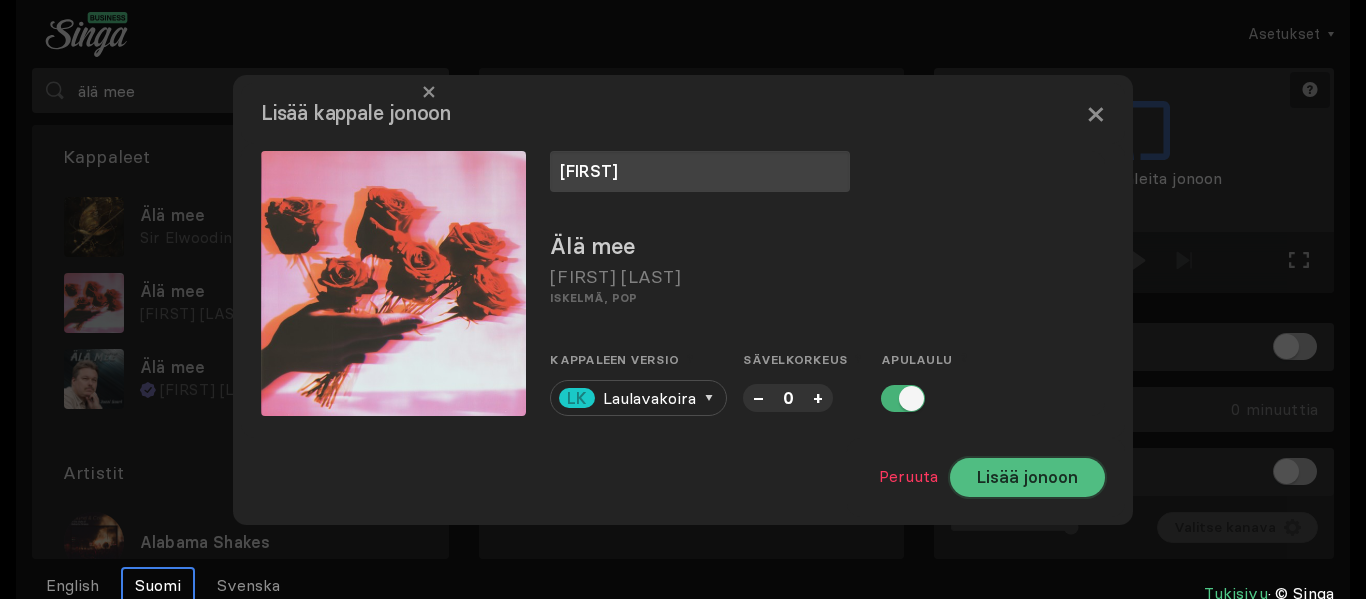 click on "Lisää jonoon" at bounding box center (1027, 477) 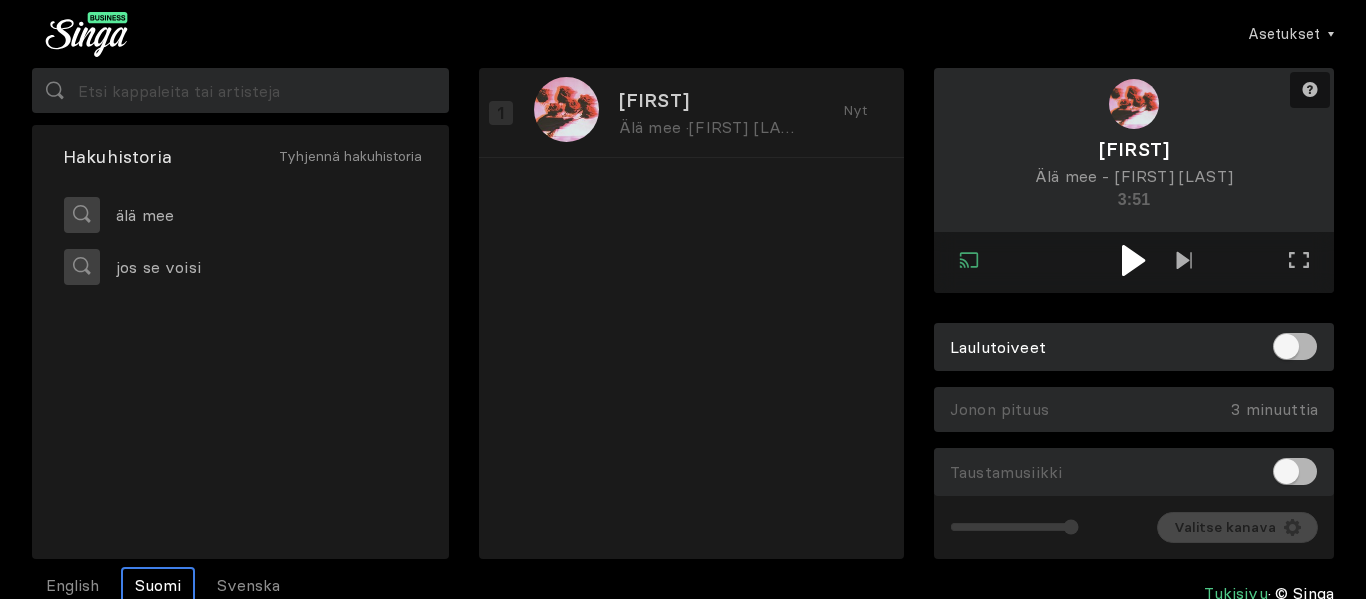 click at bounding box center [1133, 260] 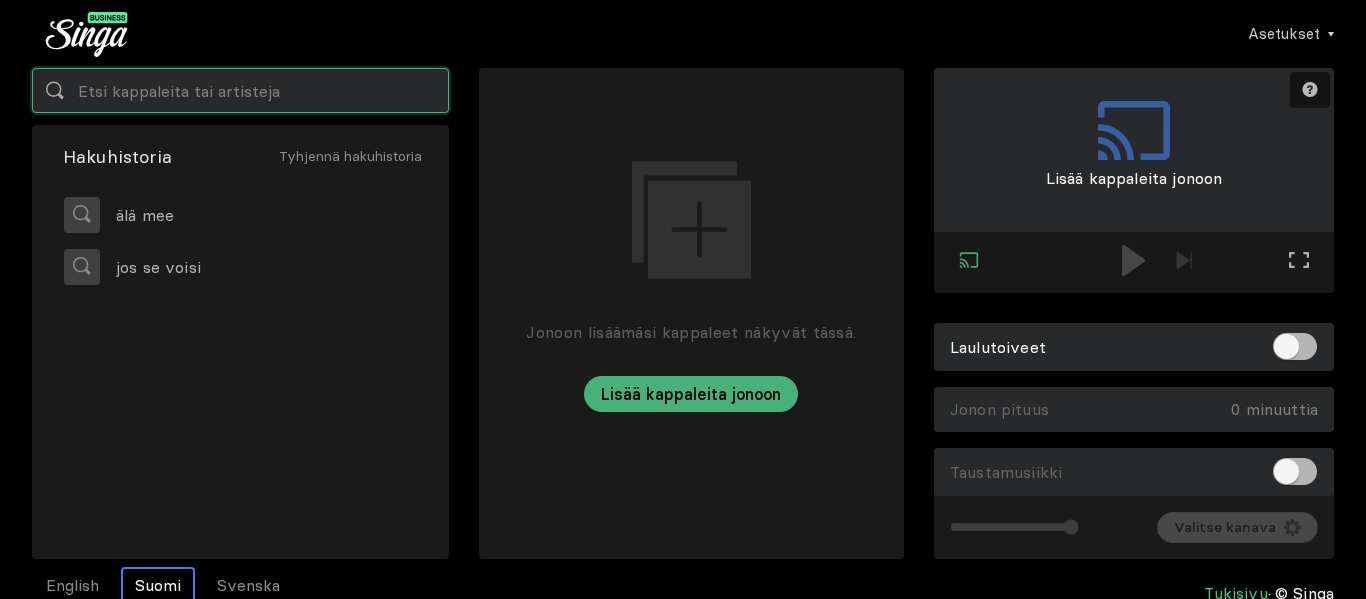 click at bounding box center (240, 90) 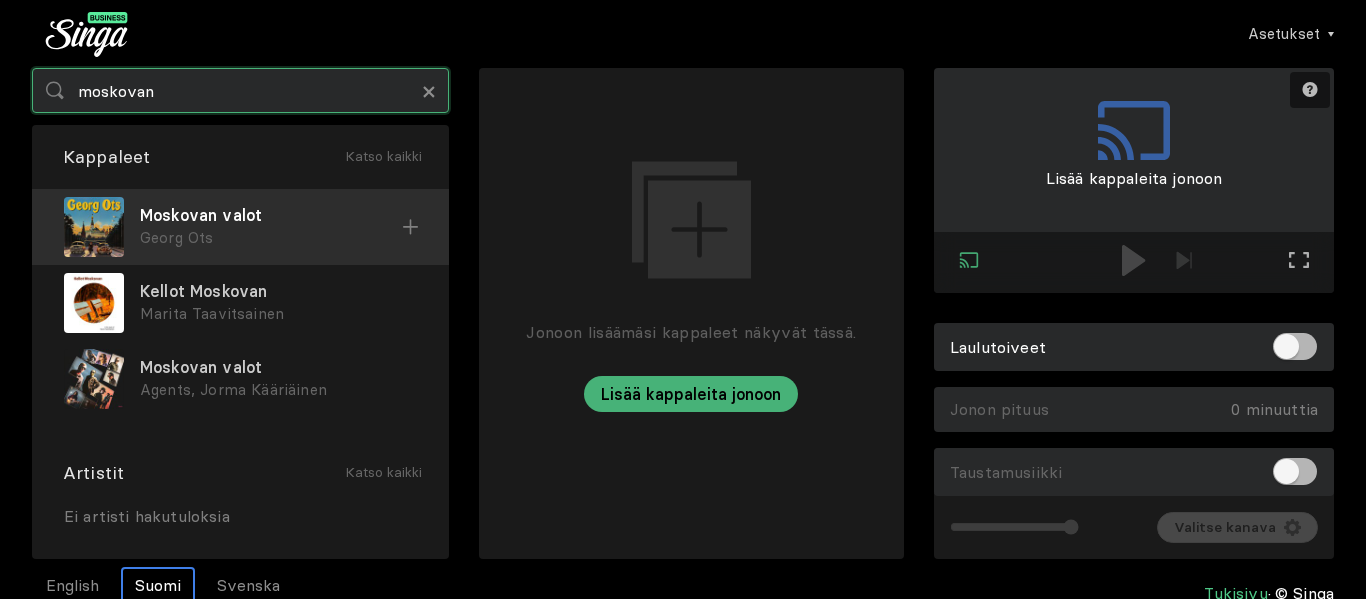 type on "moskovan" 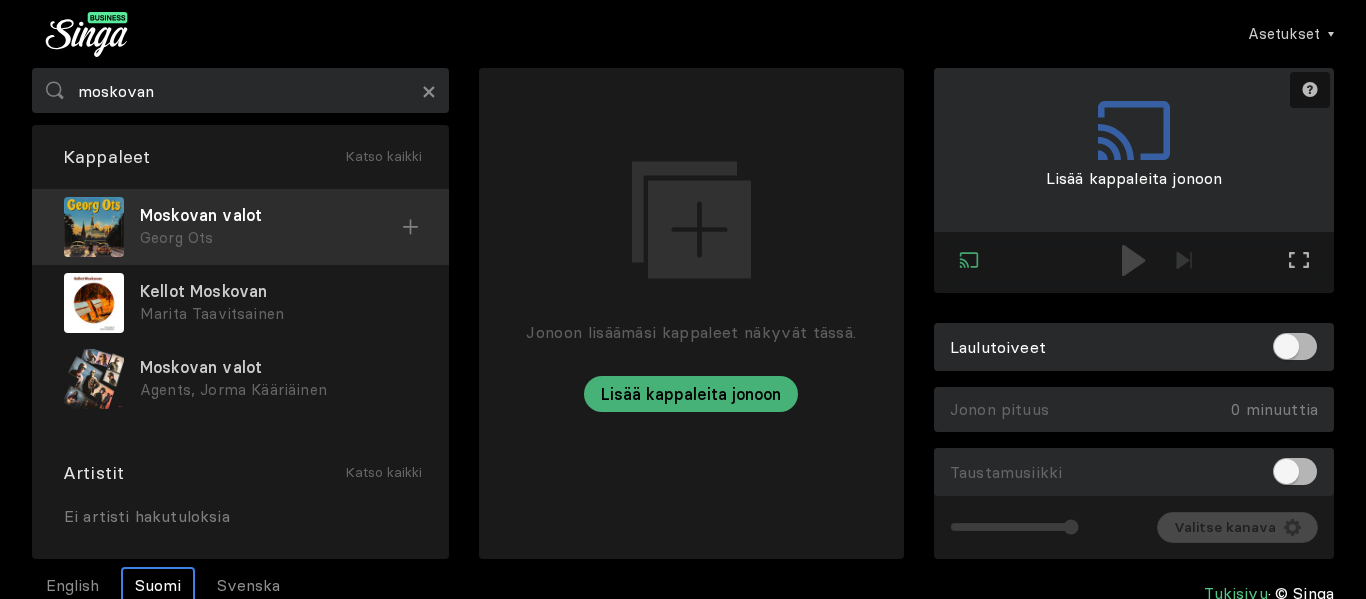 click at bounding box center (410, 227) 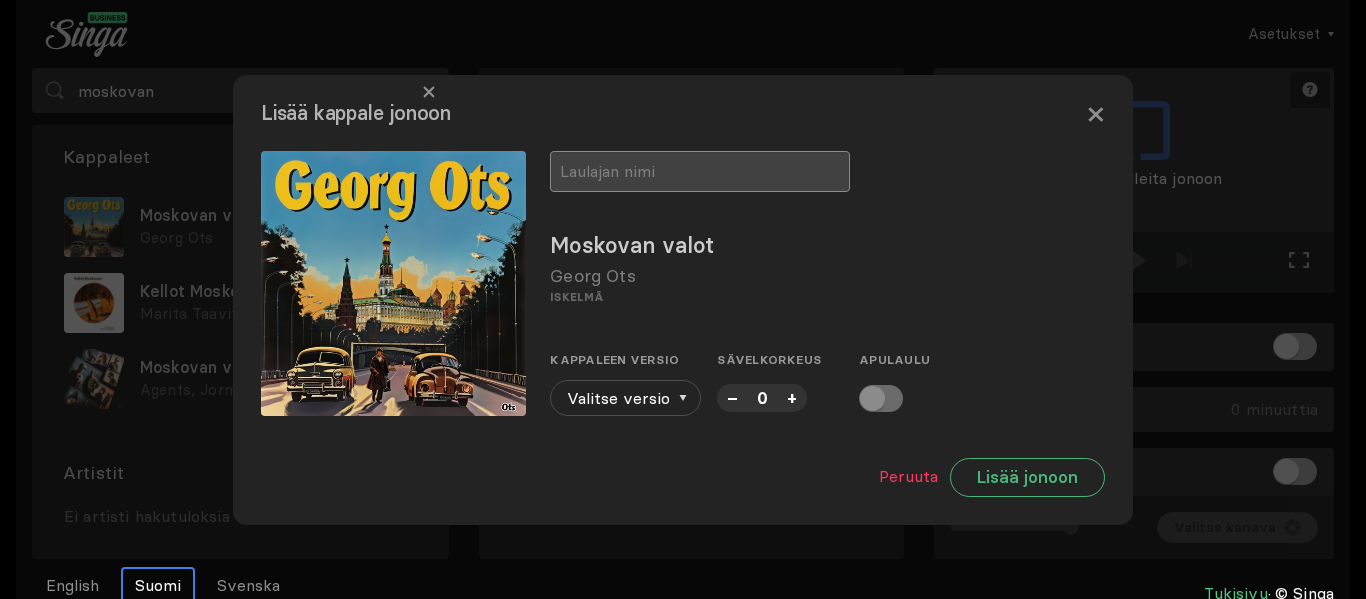 click at bounding box center (700, 171) 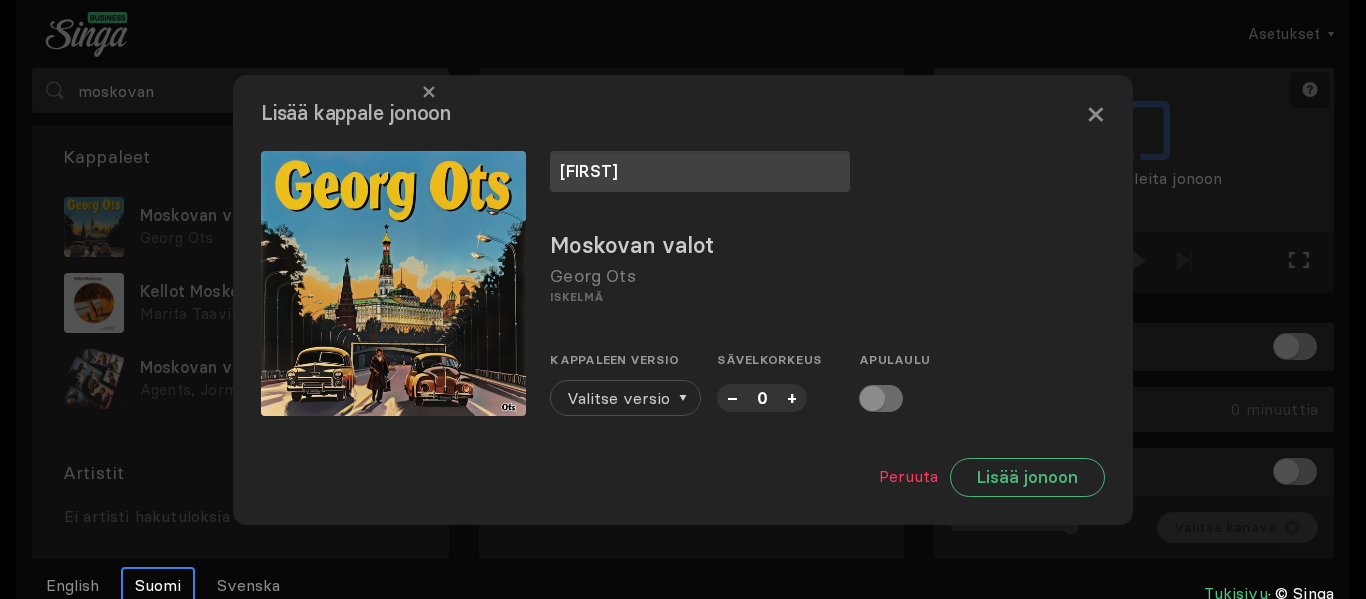 type on "[FIRST]" 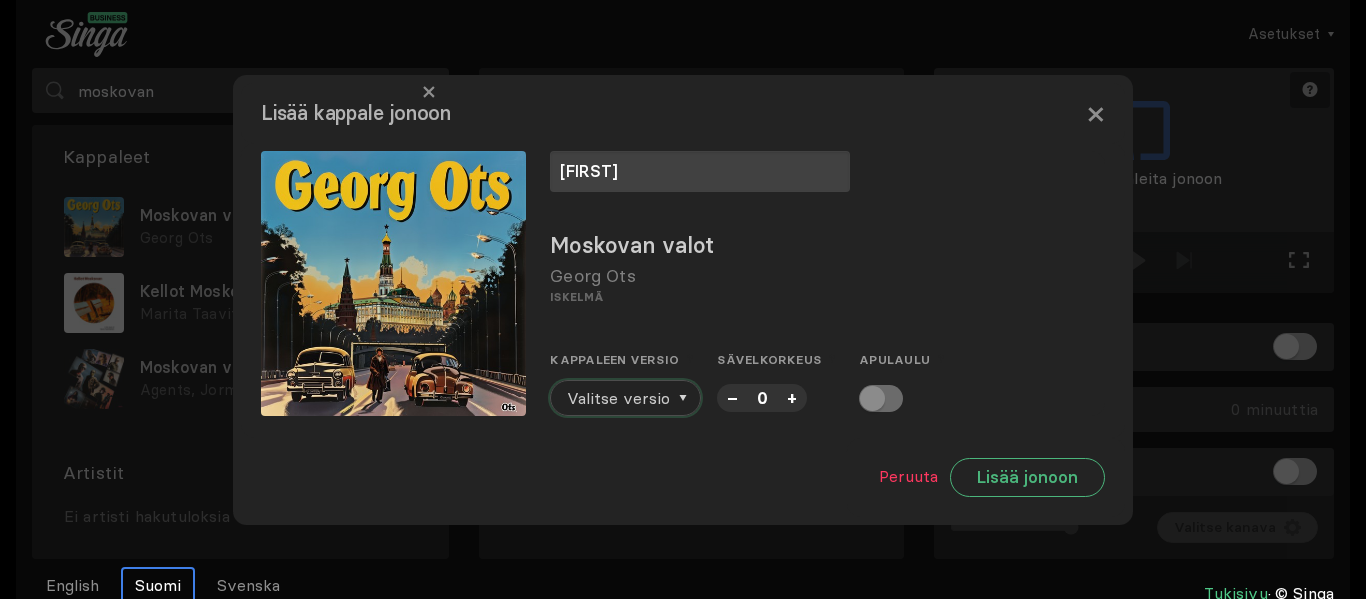 click on "Valitse versio" at bounding box center [618, 398] 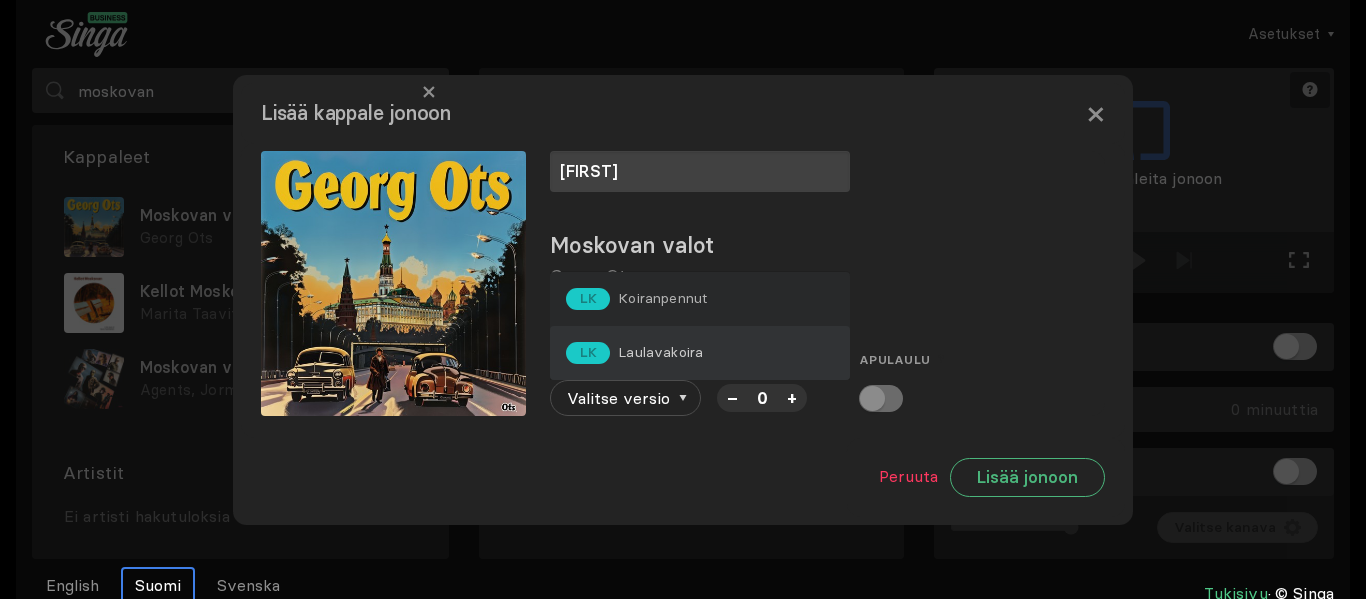click on "LK Laulavakoira" at bounding box center [636, 299] 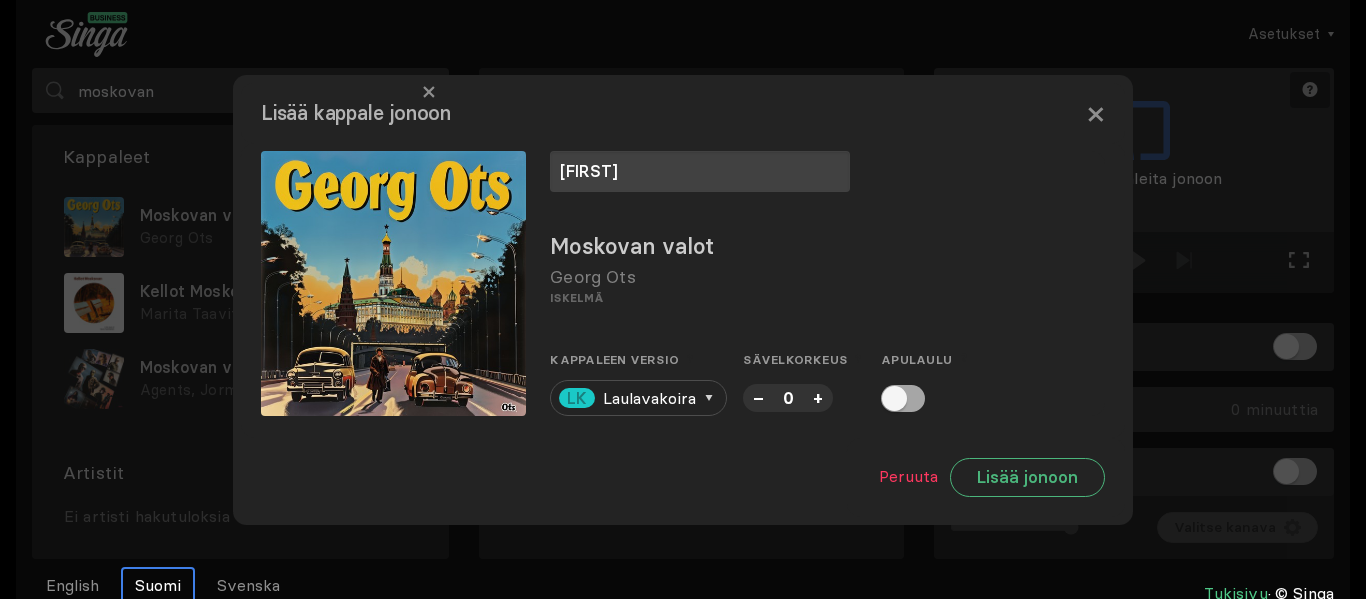 click at bounding box center (903, 398) 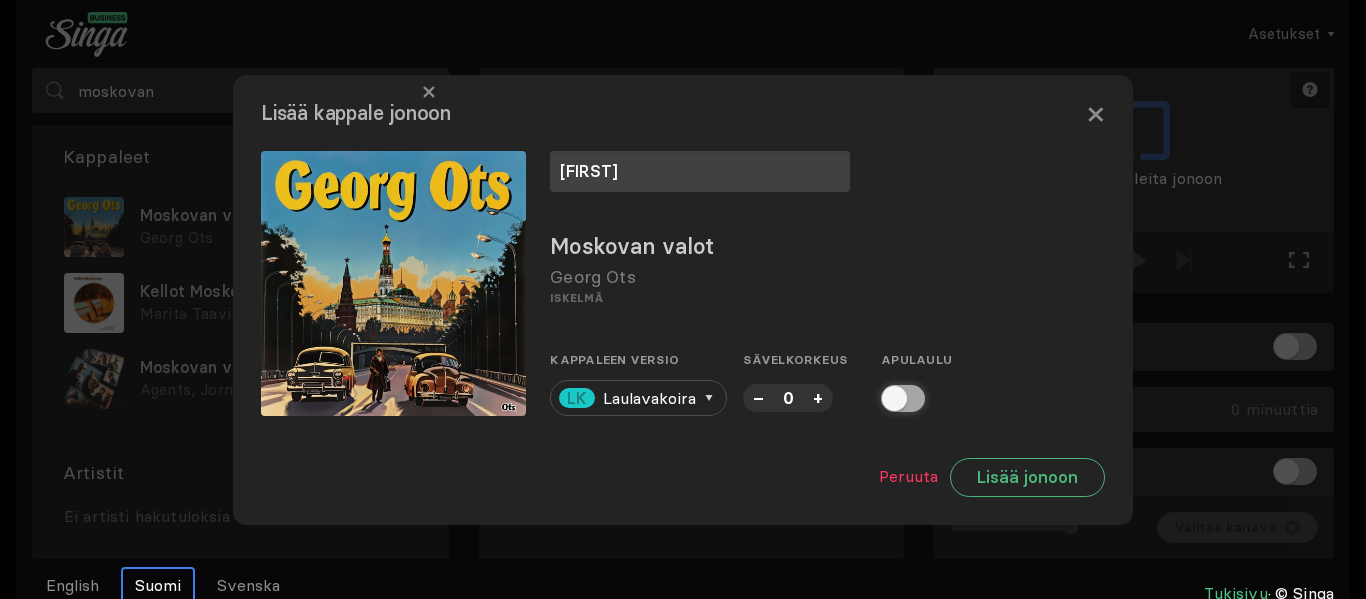 click at bounding box center (887, 398) 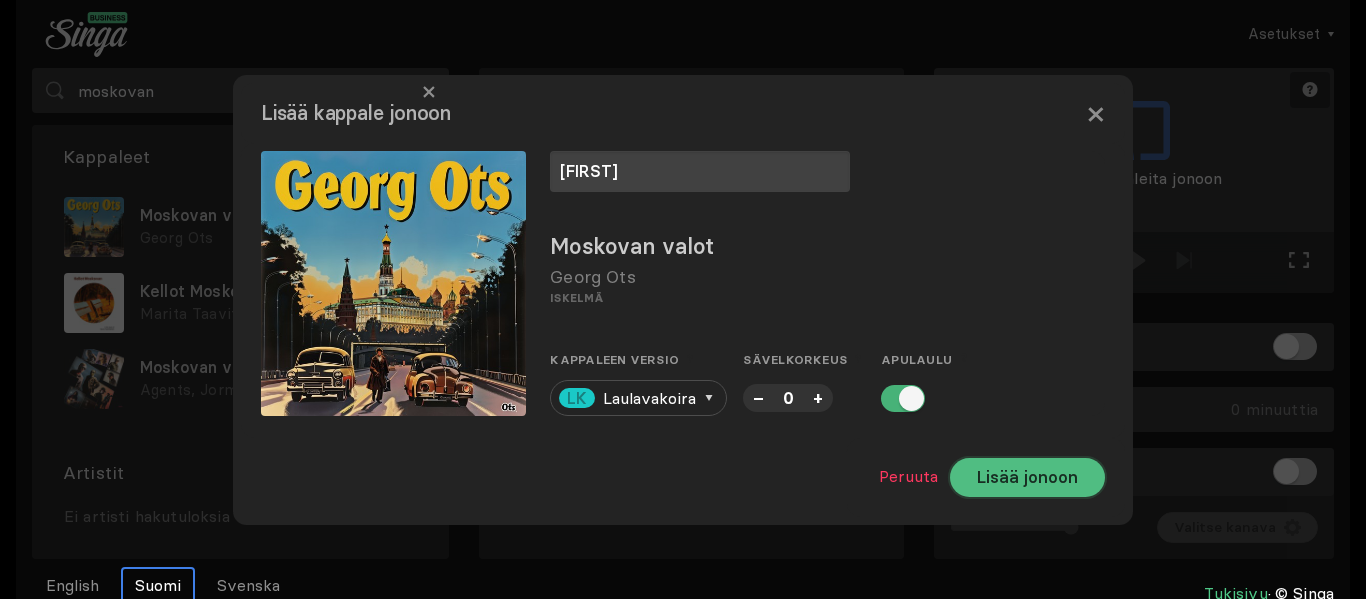 click on "Lisää jonoon" at bounding box center (1027, 477) 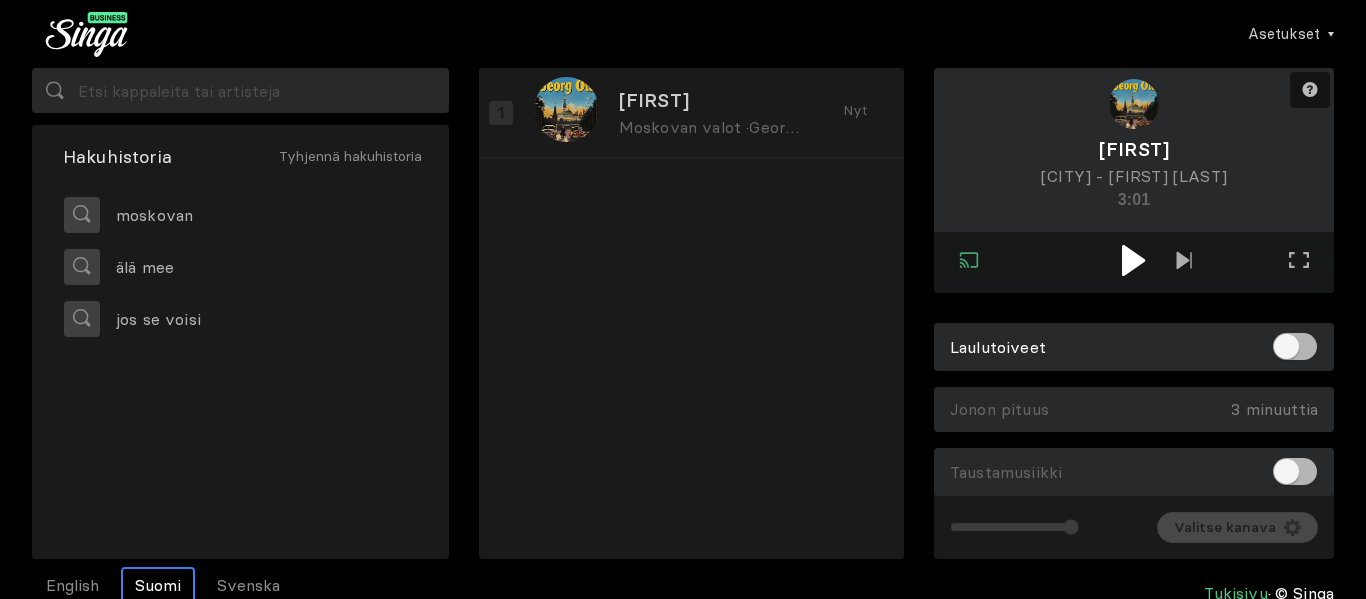 click at bounding box center [1133, 260] 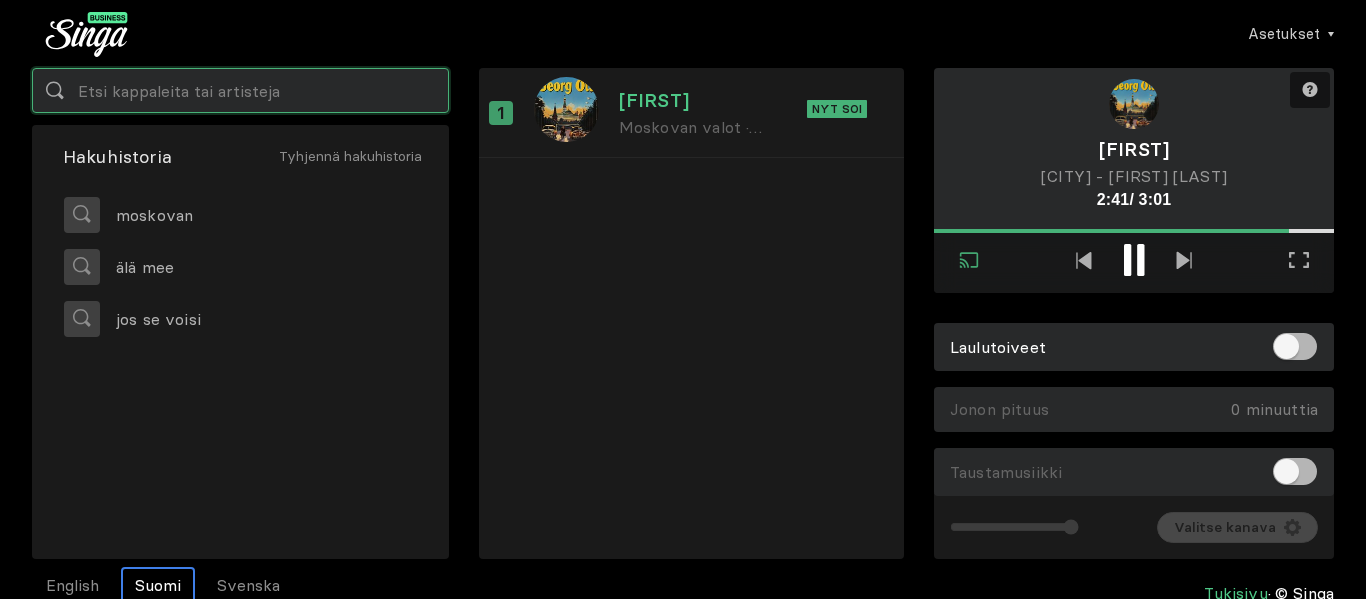 click at bounding box center (240, 90) 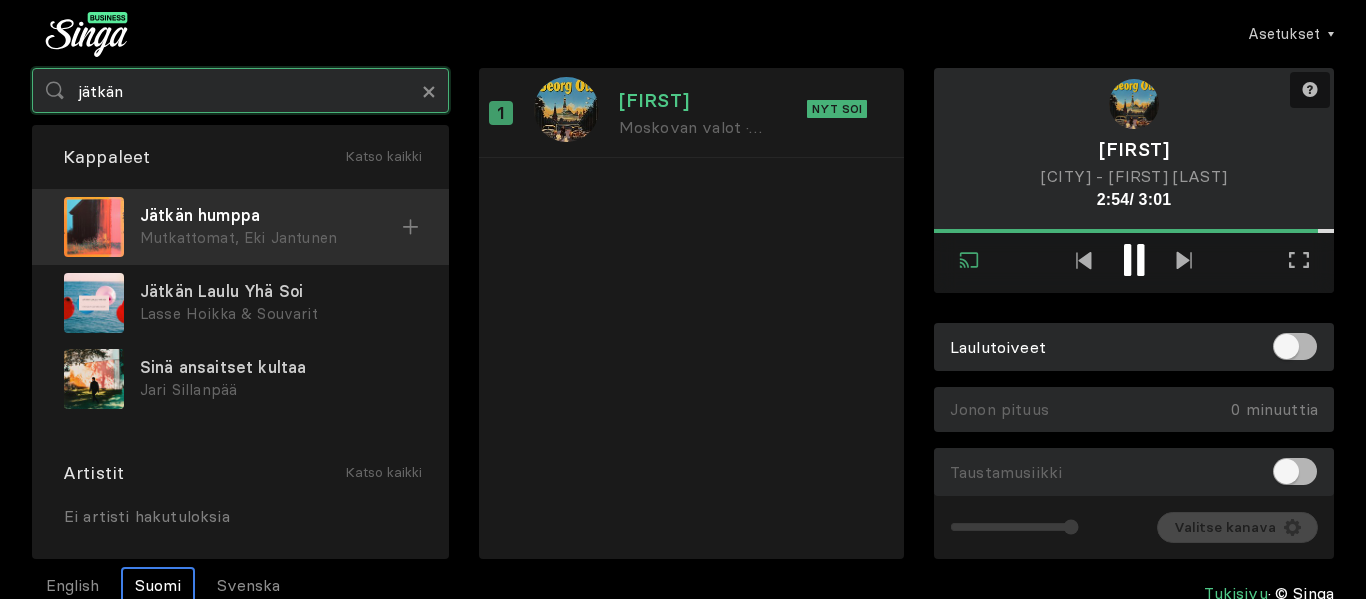 type on "jätkän" 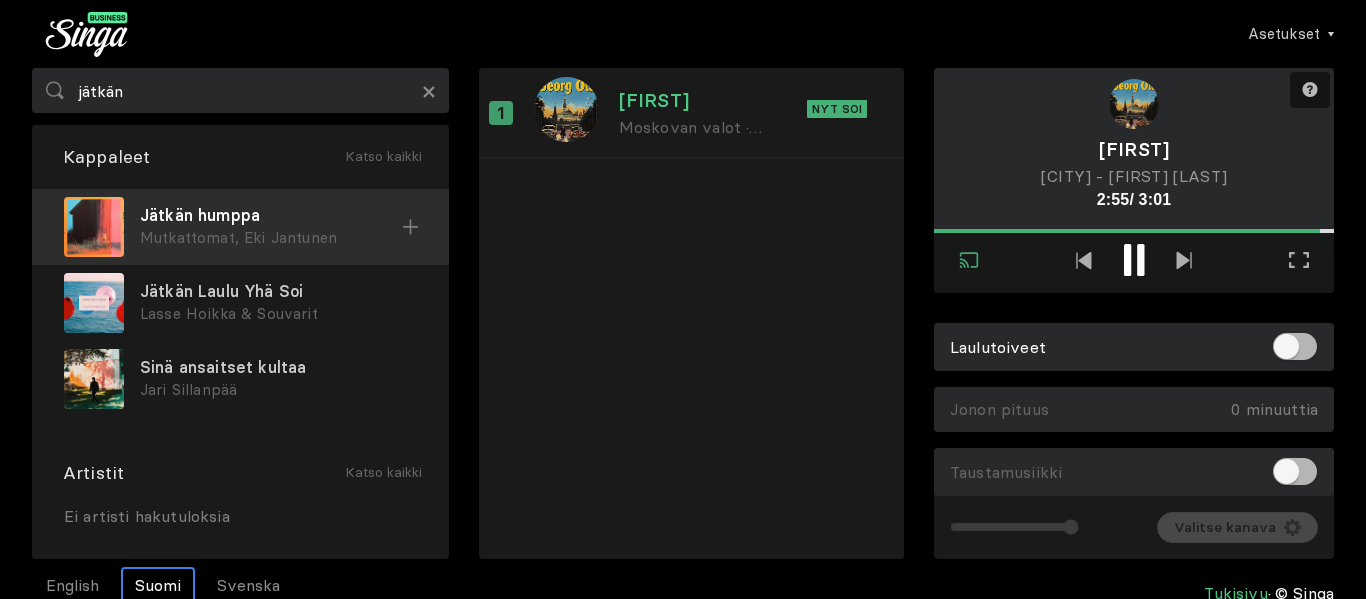 click on "[GENRE] - [FIRST] [LAST], [FIRST] [LAST]" at bounding box center (240, 227) 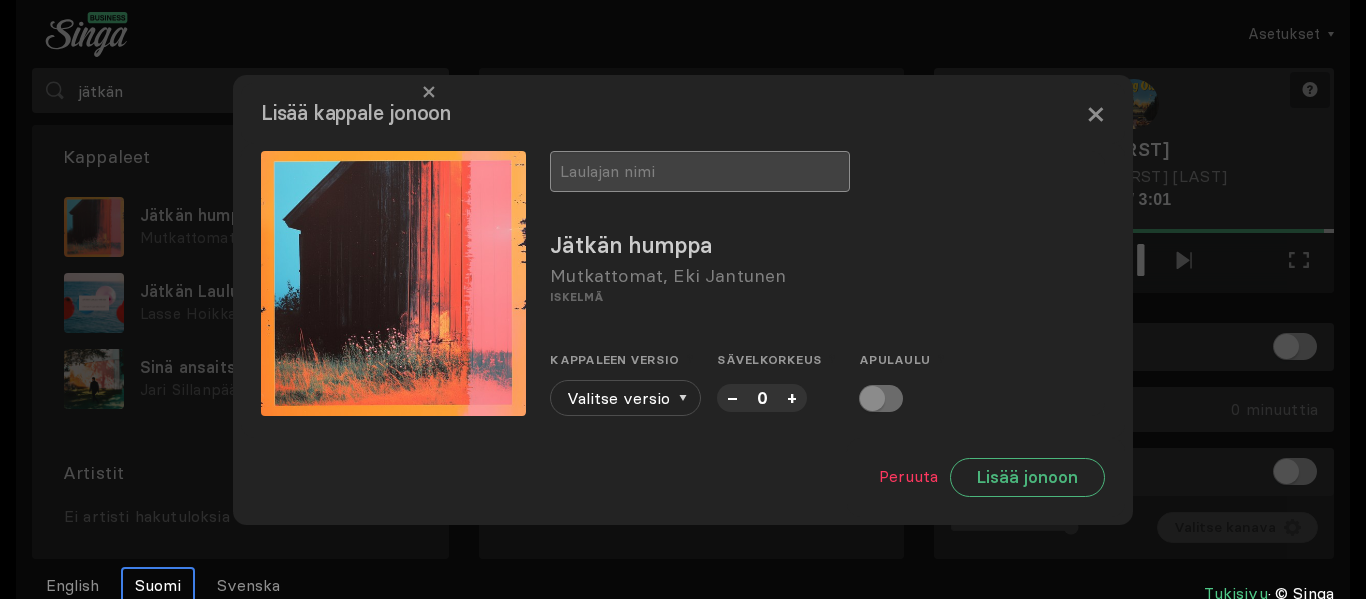 click at bounding box center (700, 171) 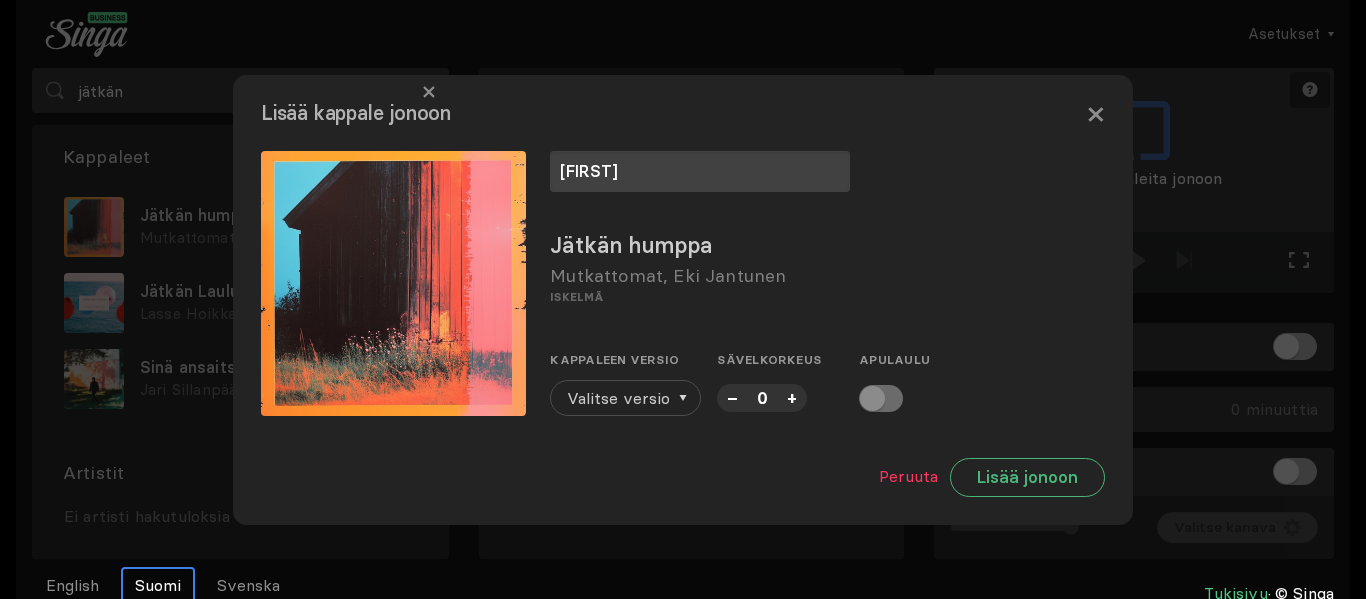type on "[FIRST]" 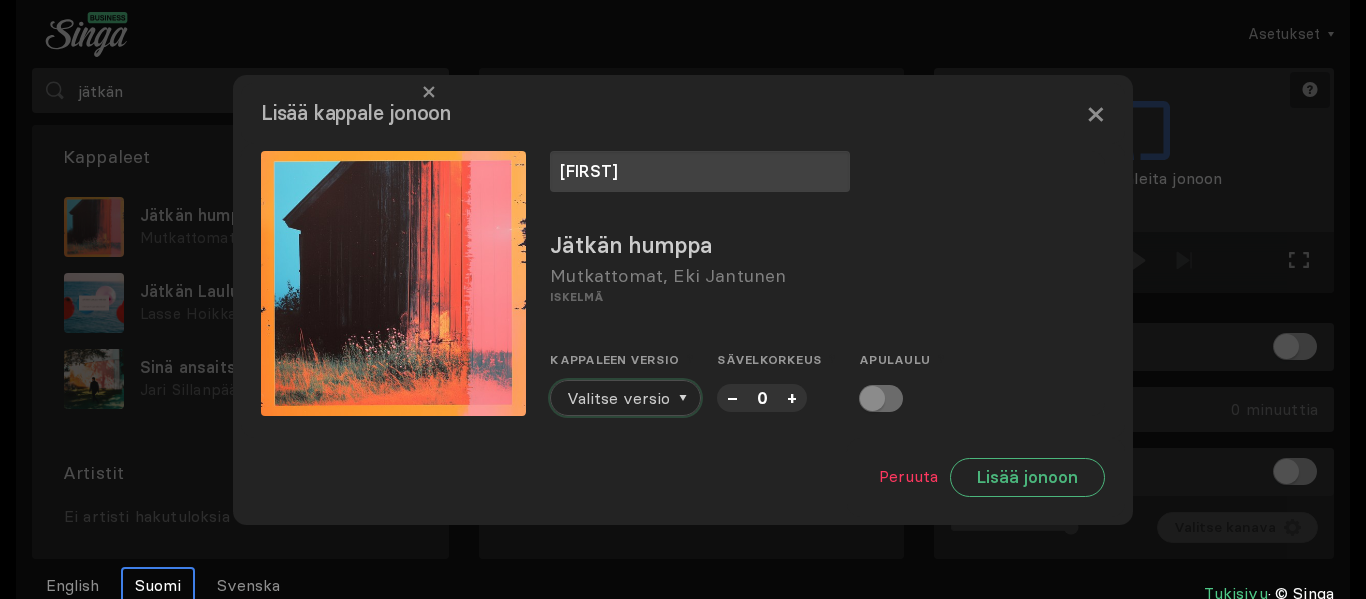 click on "Valitse versio" at bounding box center [618, 398] 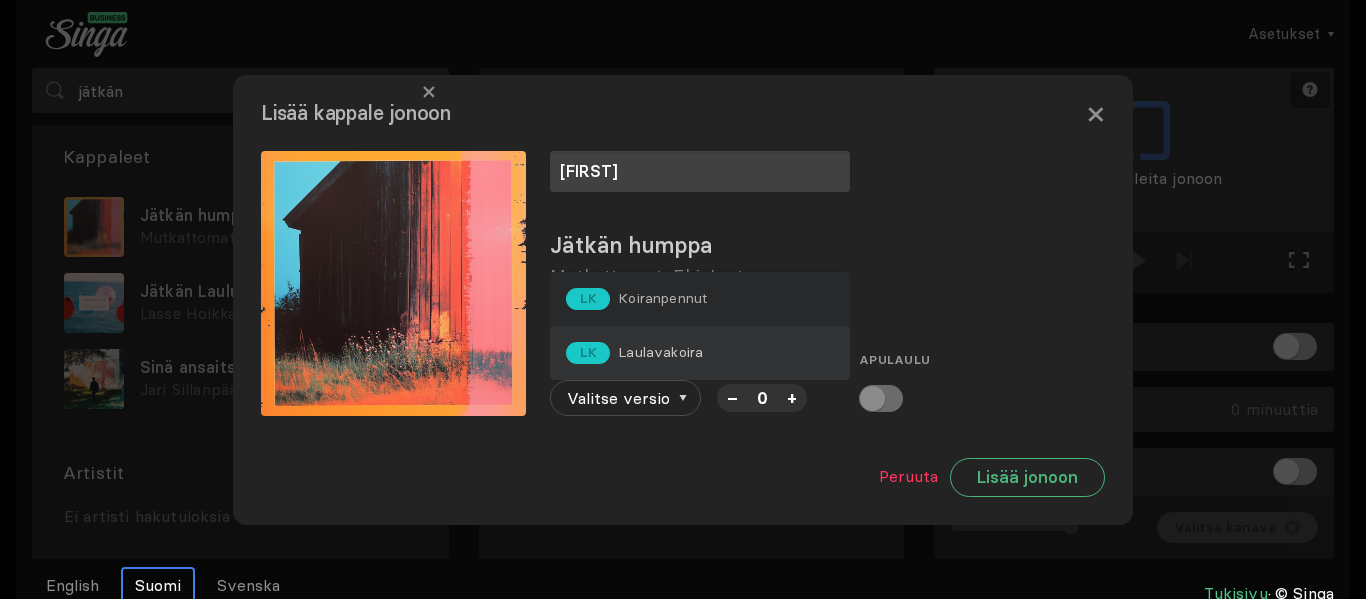 click on "Laulavakoira" at bounding box center (662, 298) 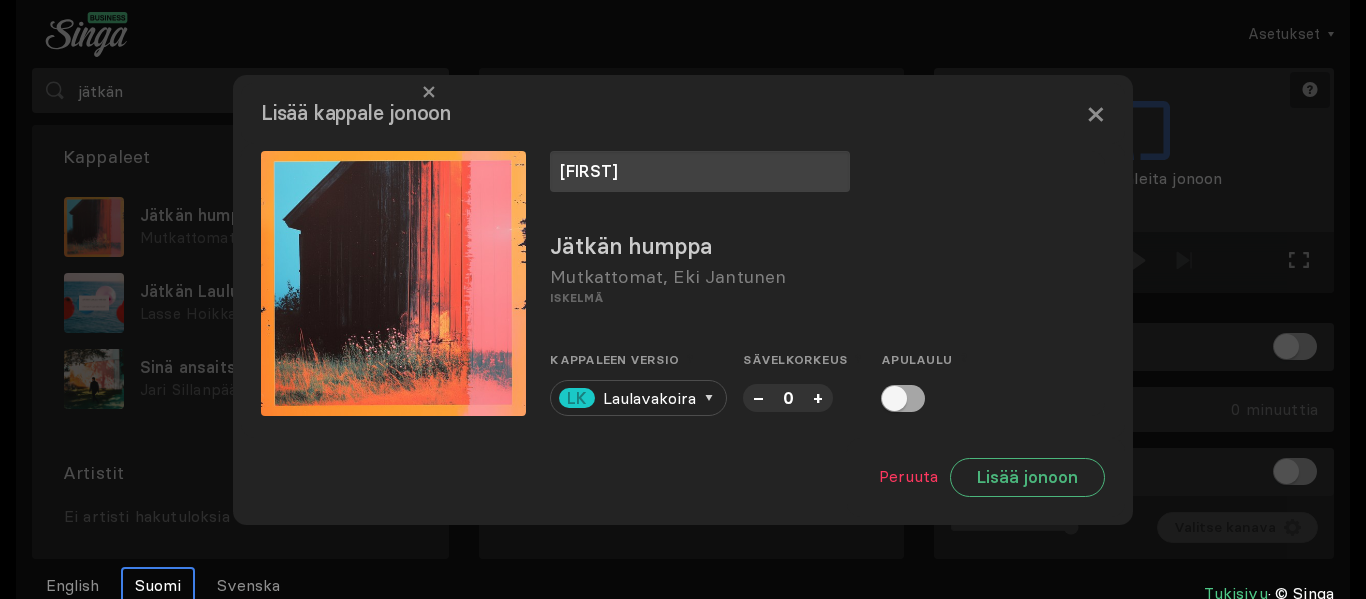 click at bounding box center (903, 398) 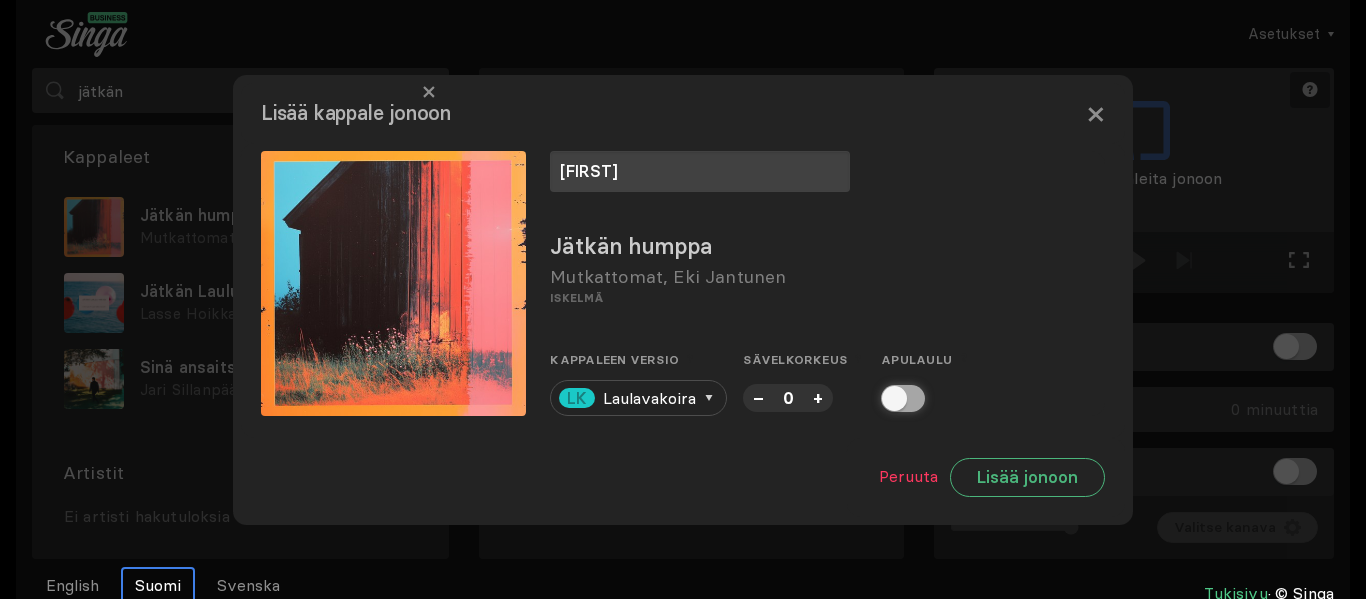 click at bounding box center [887, 398] 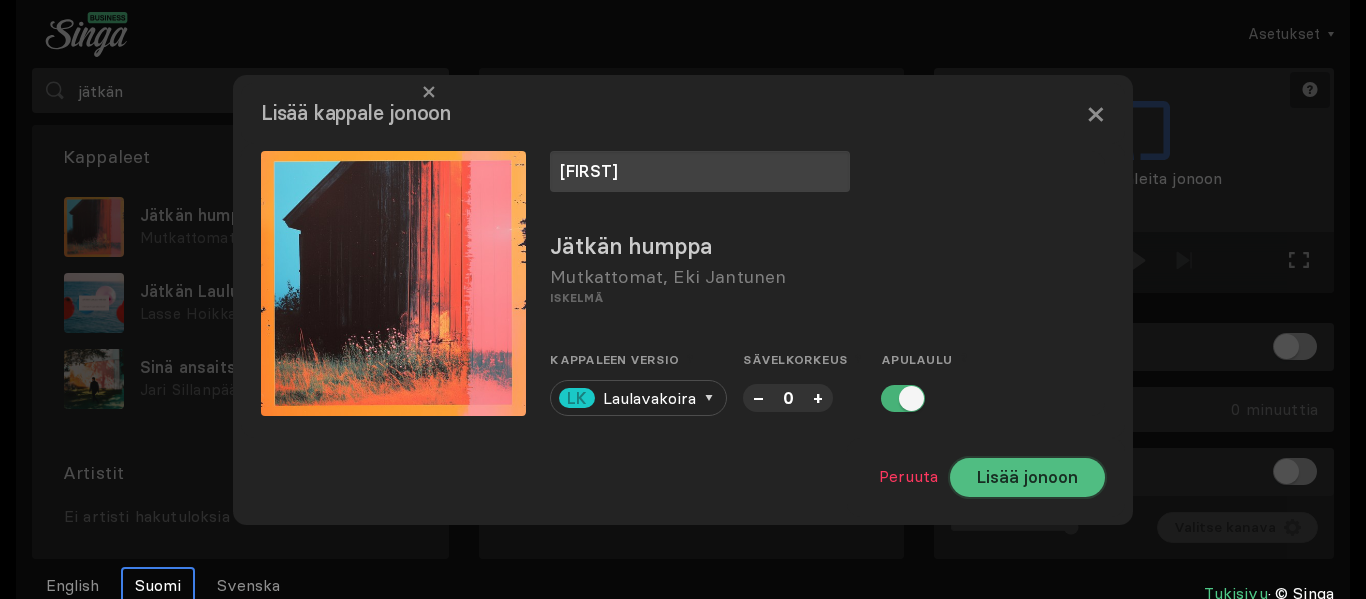 click on "Lisää jonoon" at bounding box center (1027, 477) 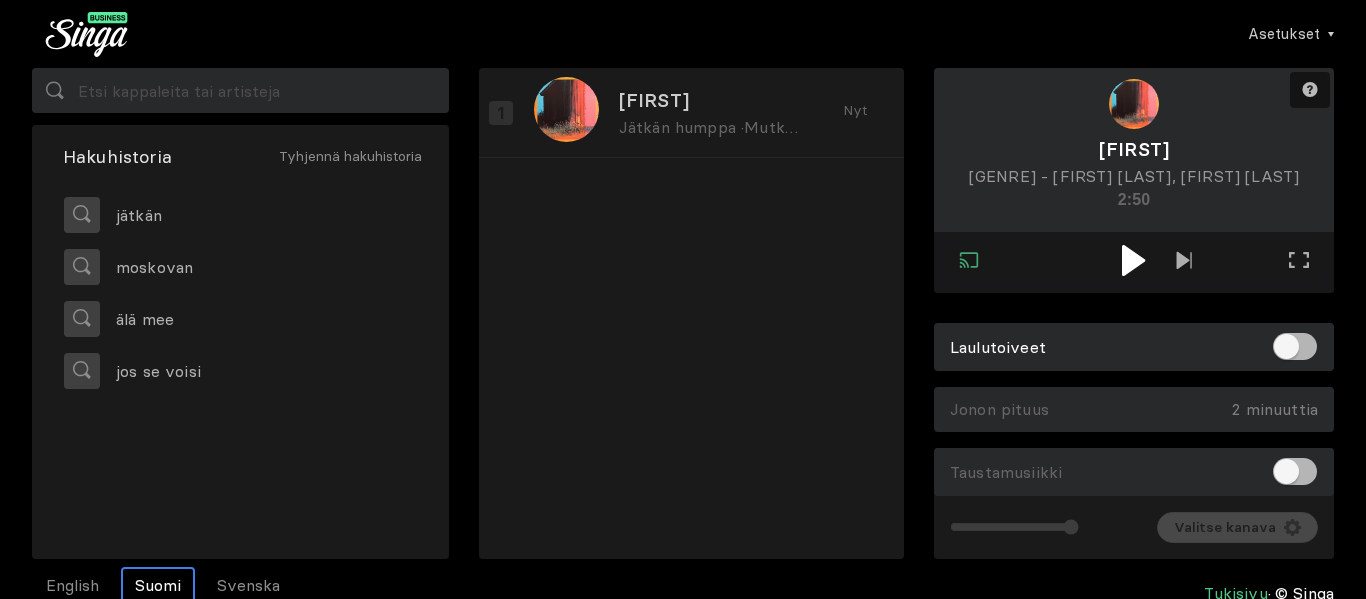 click at bounding box center [1133, 260] 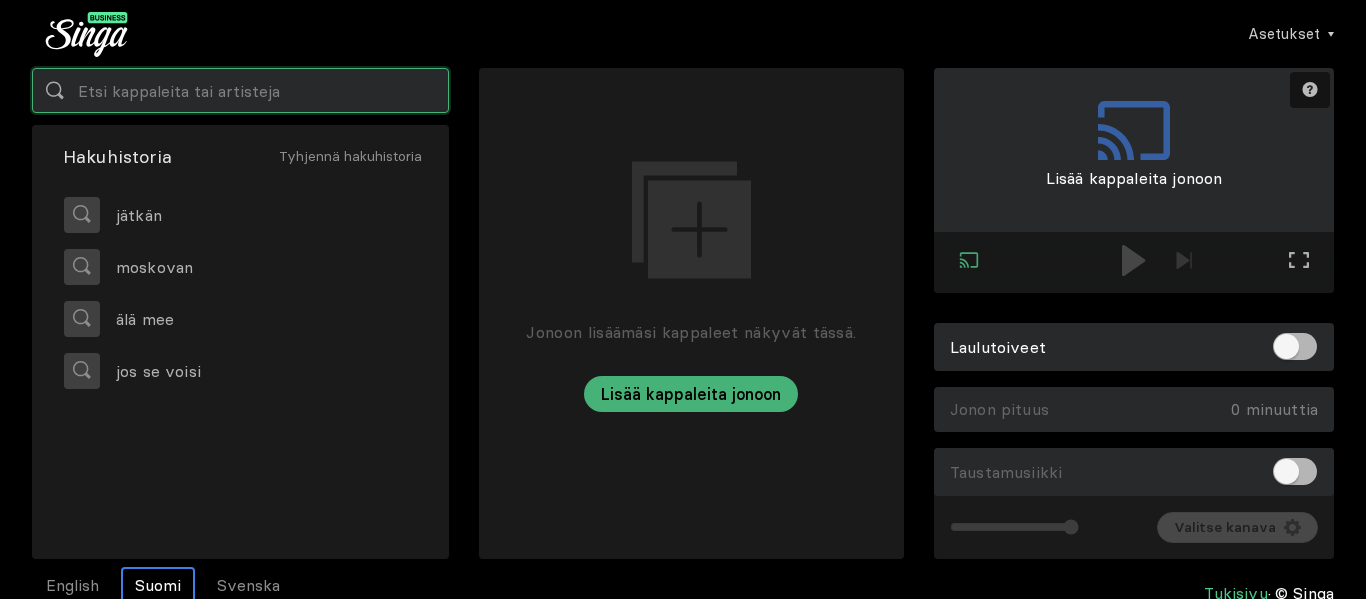 click at bounding box center (240, 90) 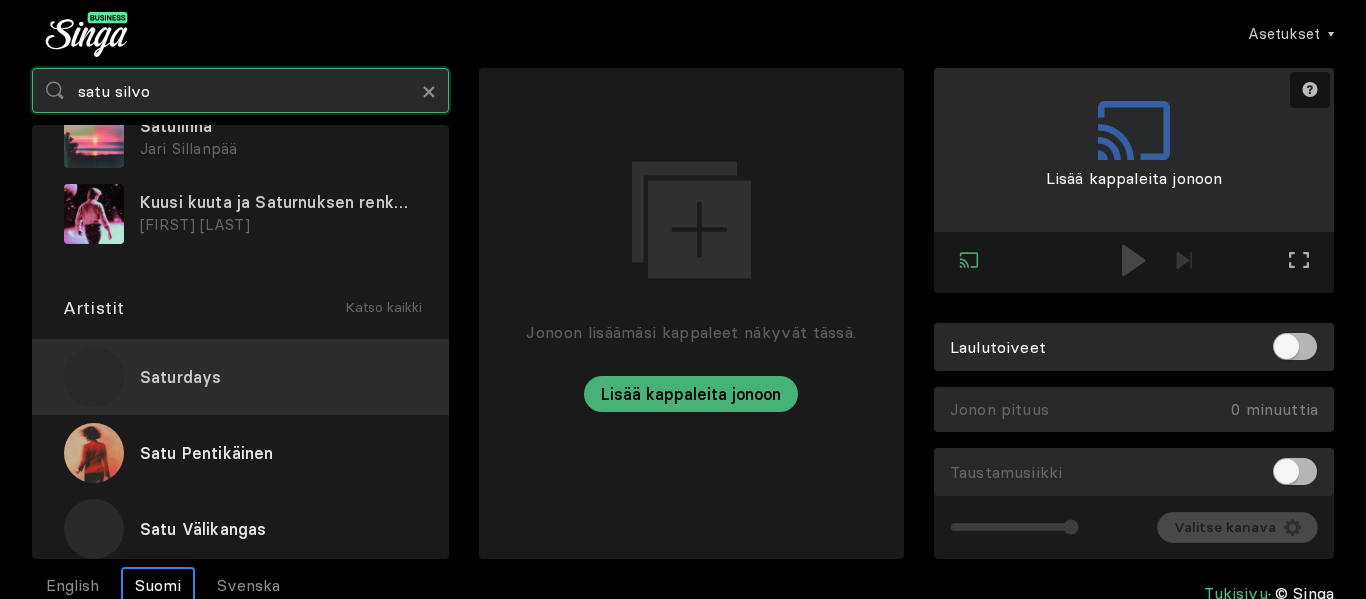 scroll, scrollTop: 173, scrollLeft: 0, axis: vertical 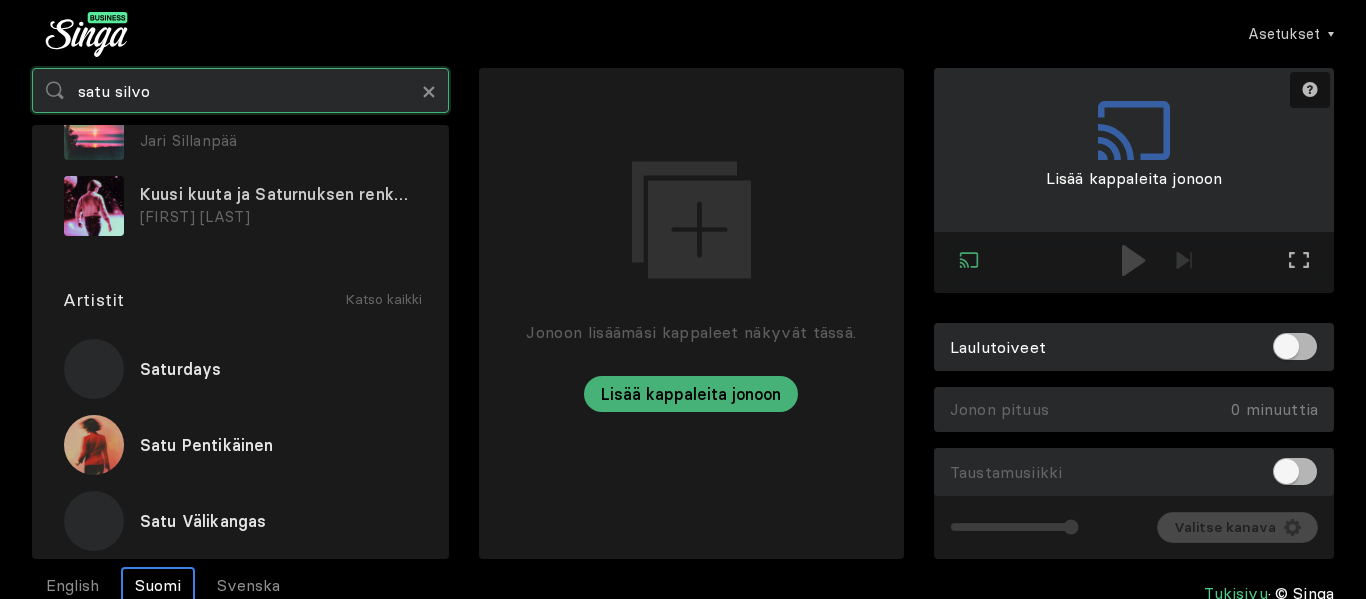 type on "satu silvo" 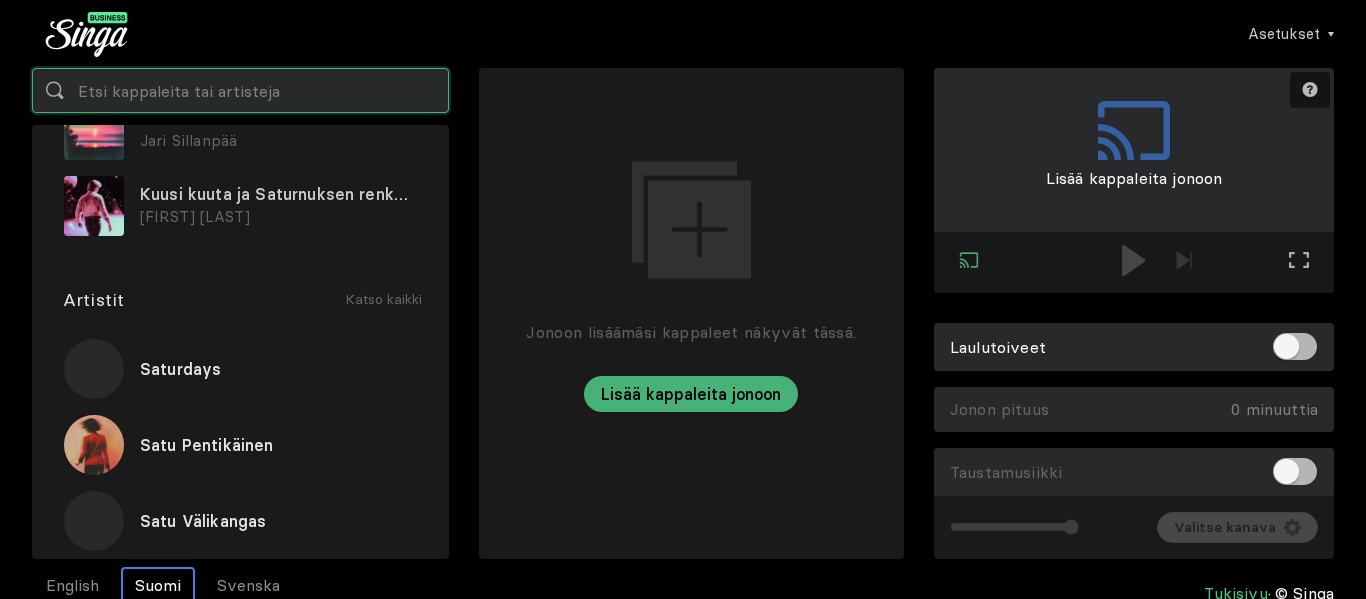 scroll, scrollTop: 0, scrollLeft: 0, axis: both 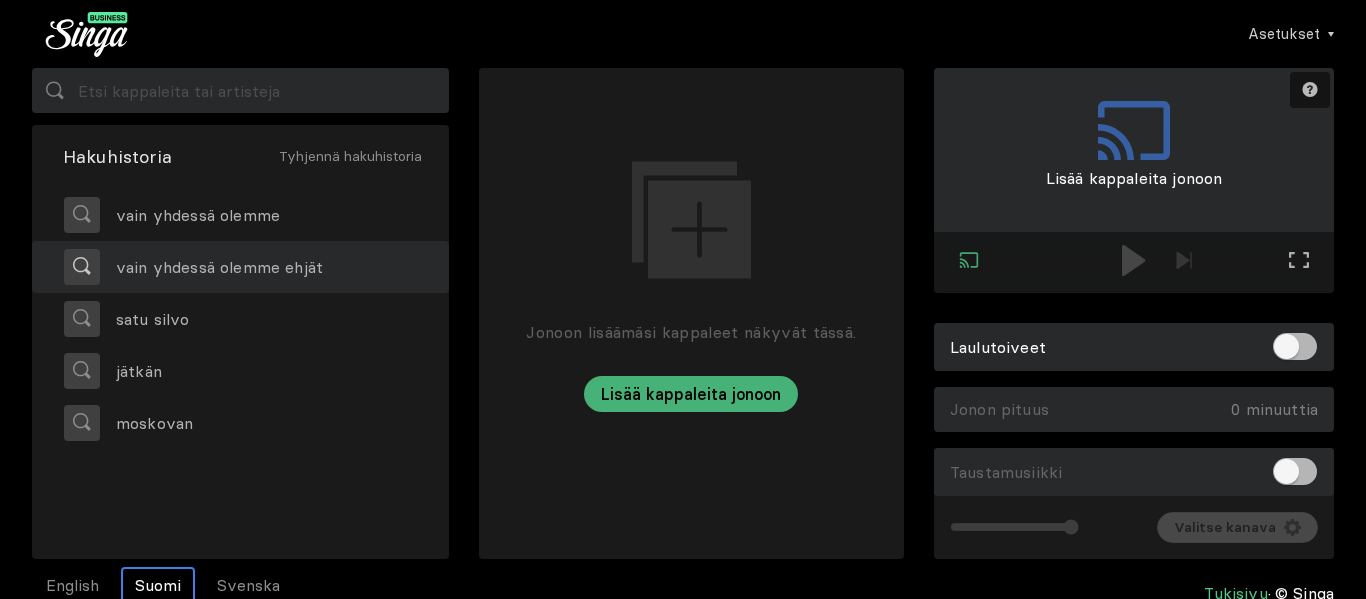 click on "vain yhdessä olemme ehjät" at bounding box center [190, 215] 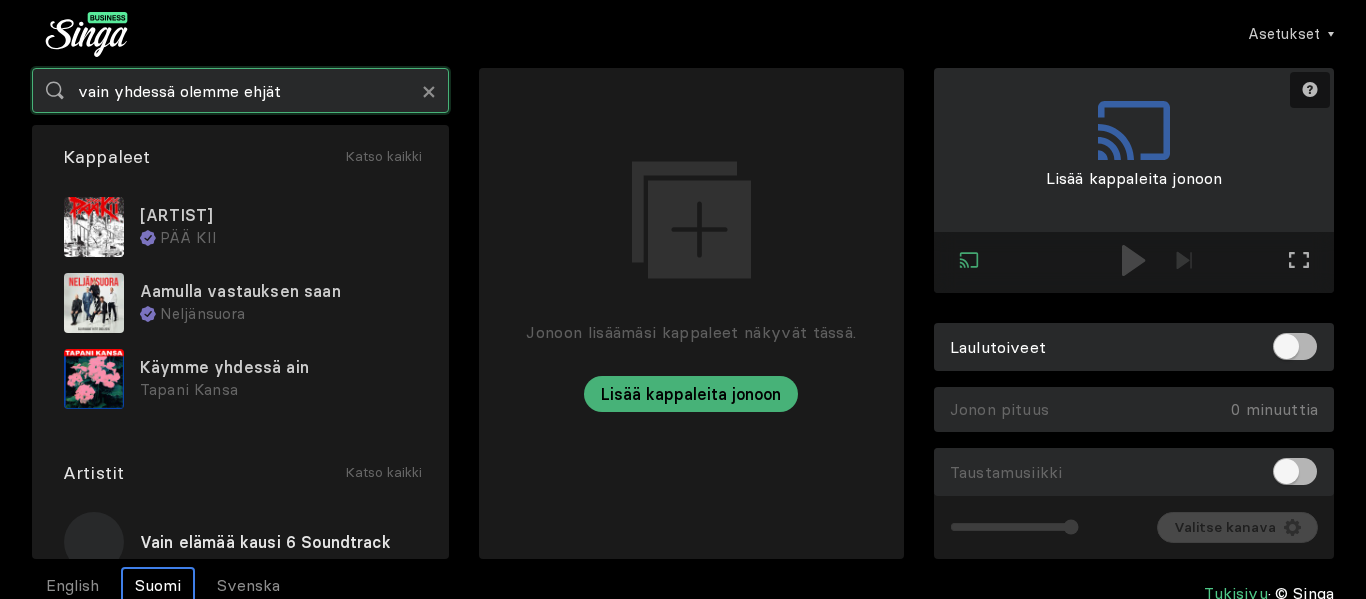 click on "vain yhdessä olemme ehjät" at bounding box center [240, 90] 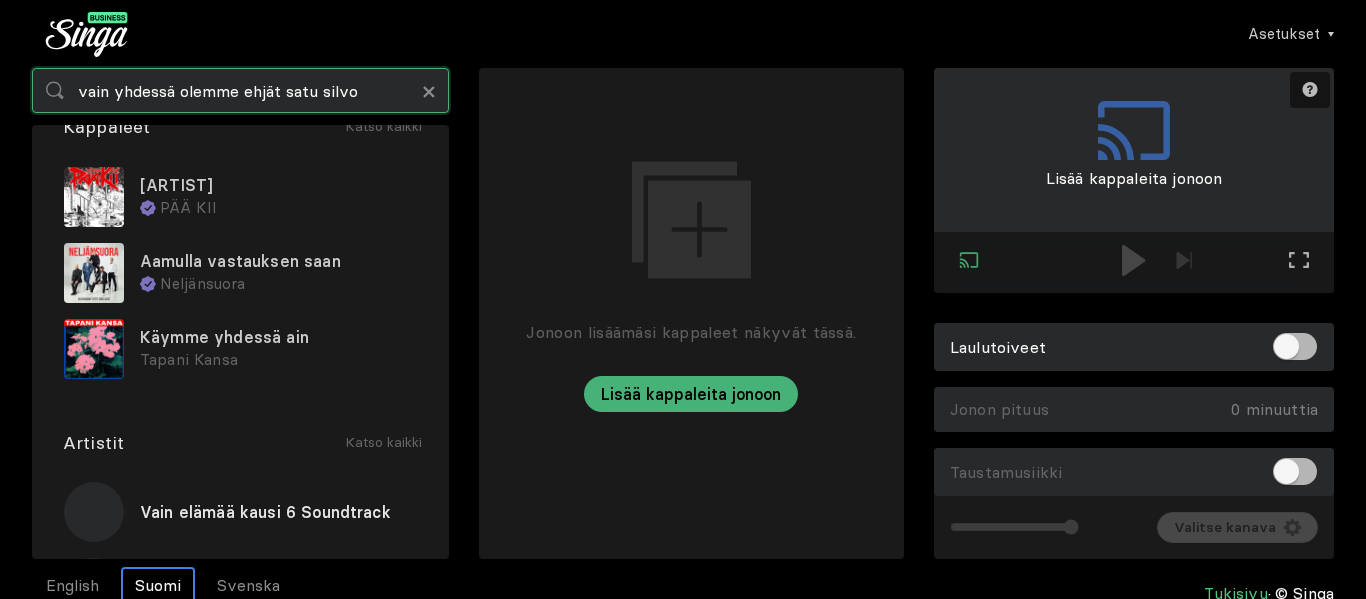 scroll, scrollTop: 29, scrollLeft: 0, axis: vertical 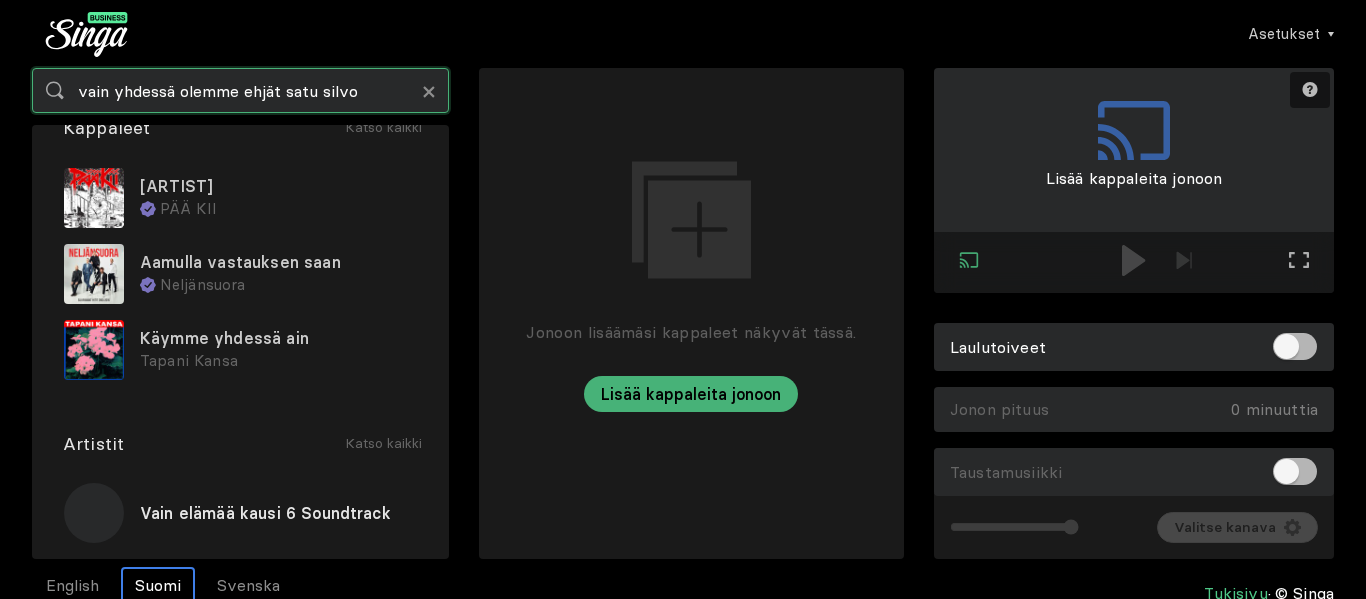 click on "vain yhdessä olemme ehjät satu silvo" at bounding box center [240, 90] 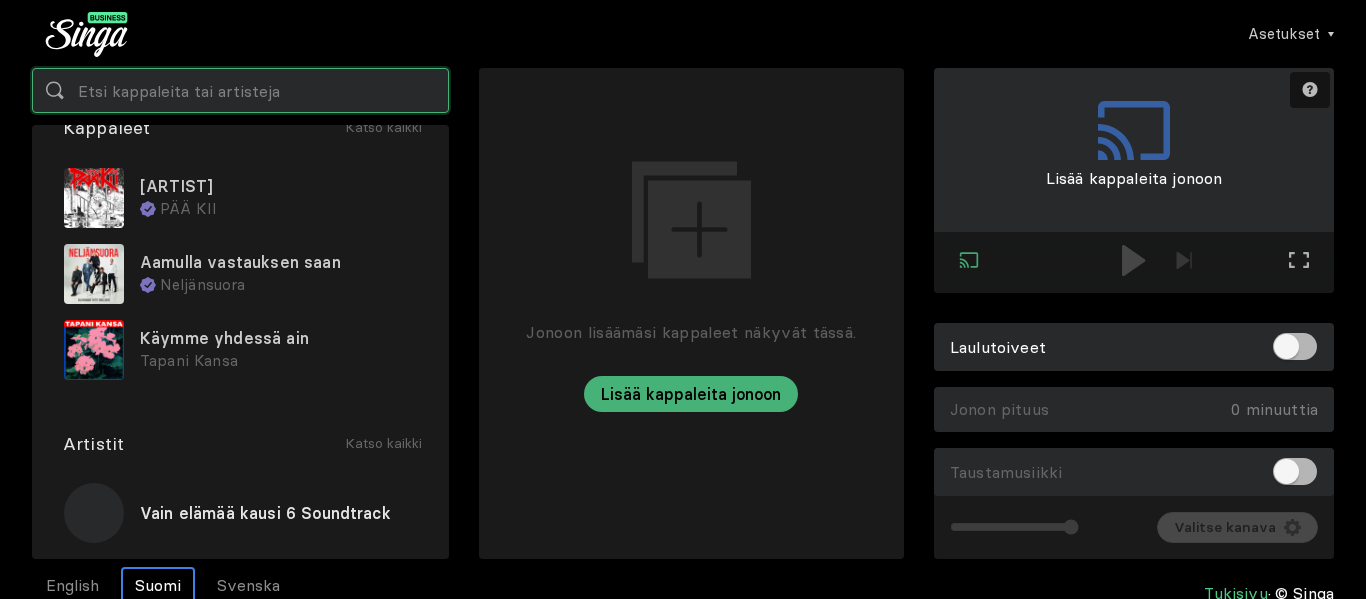scroll, scrollTop: 0, scrollLeft: 0, axis: both 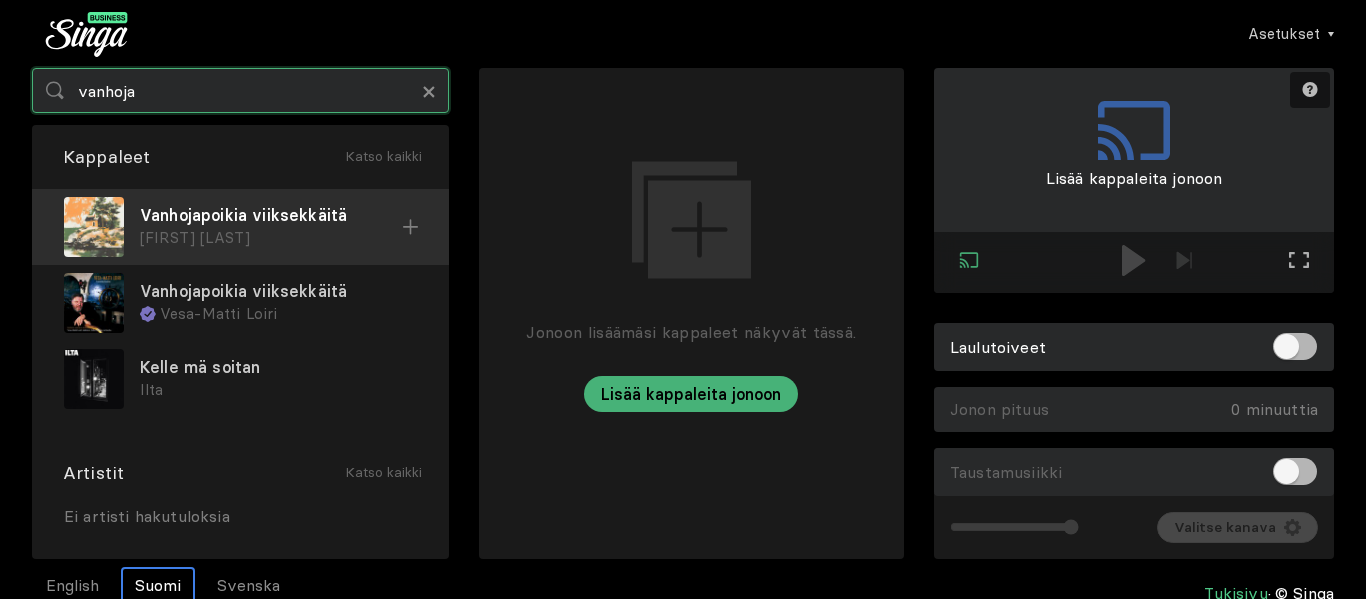 type on "vanhoja" 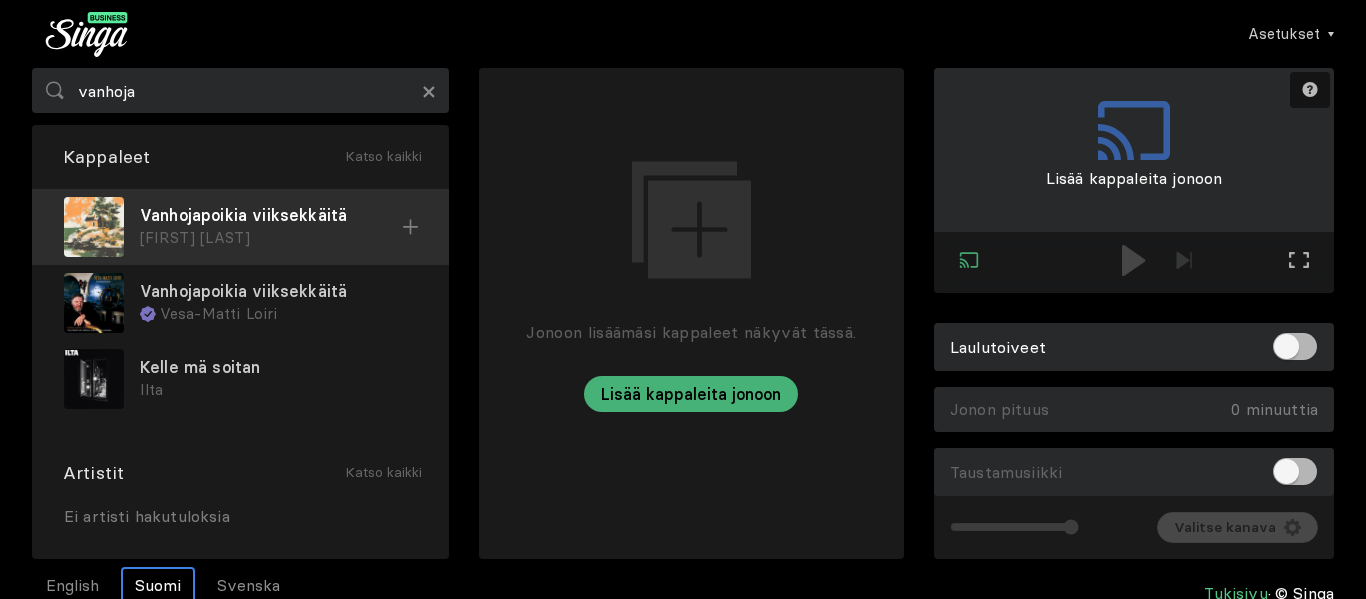 click at bounding box center [410, 227] 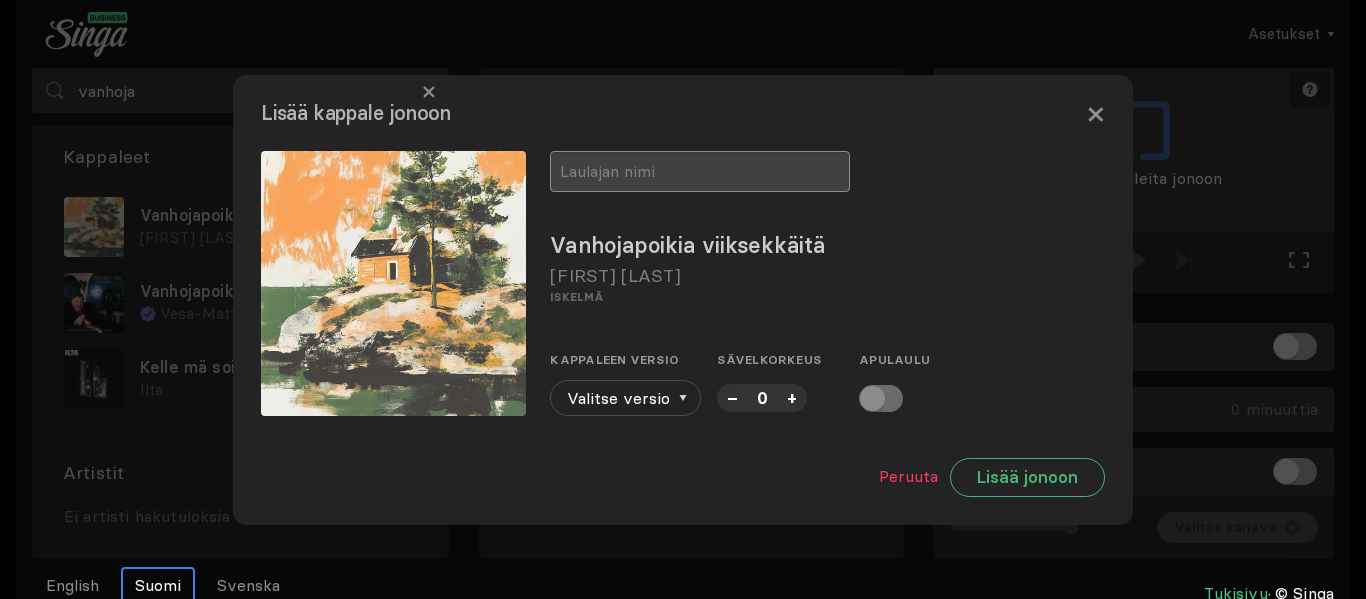 click at bounding box center (700, 171) 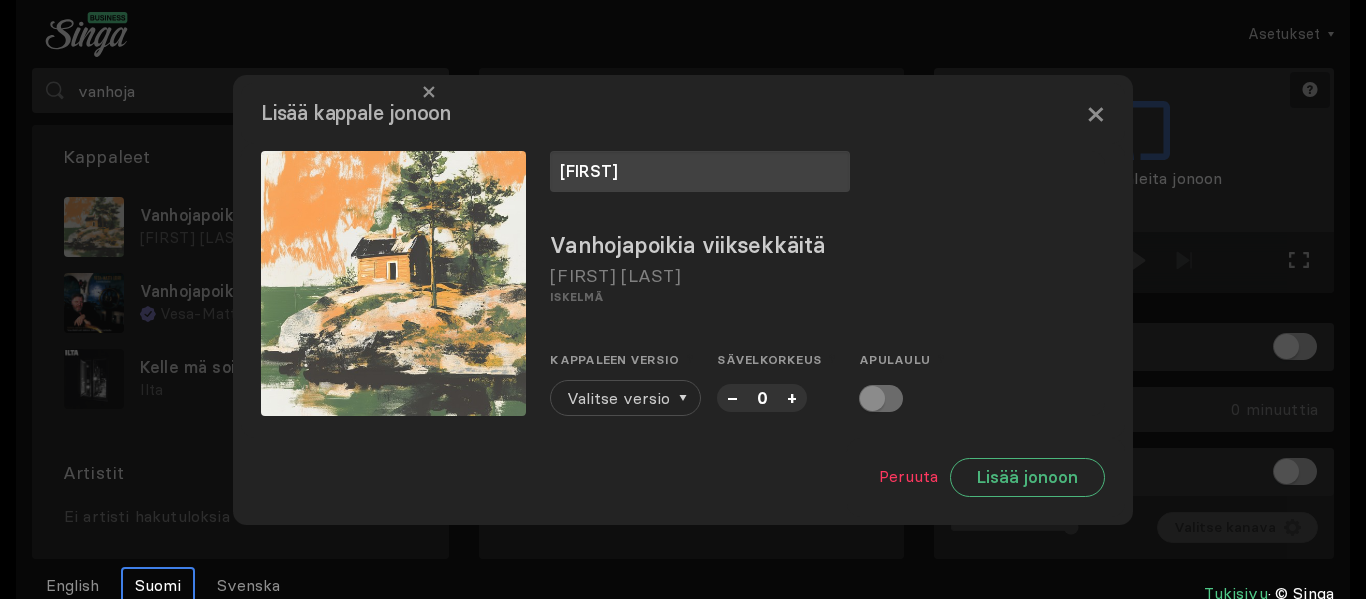 type on "[FIRST]" 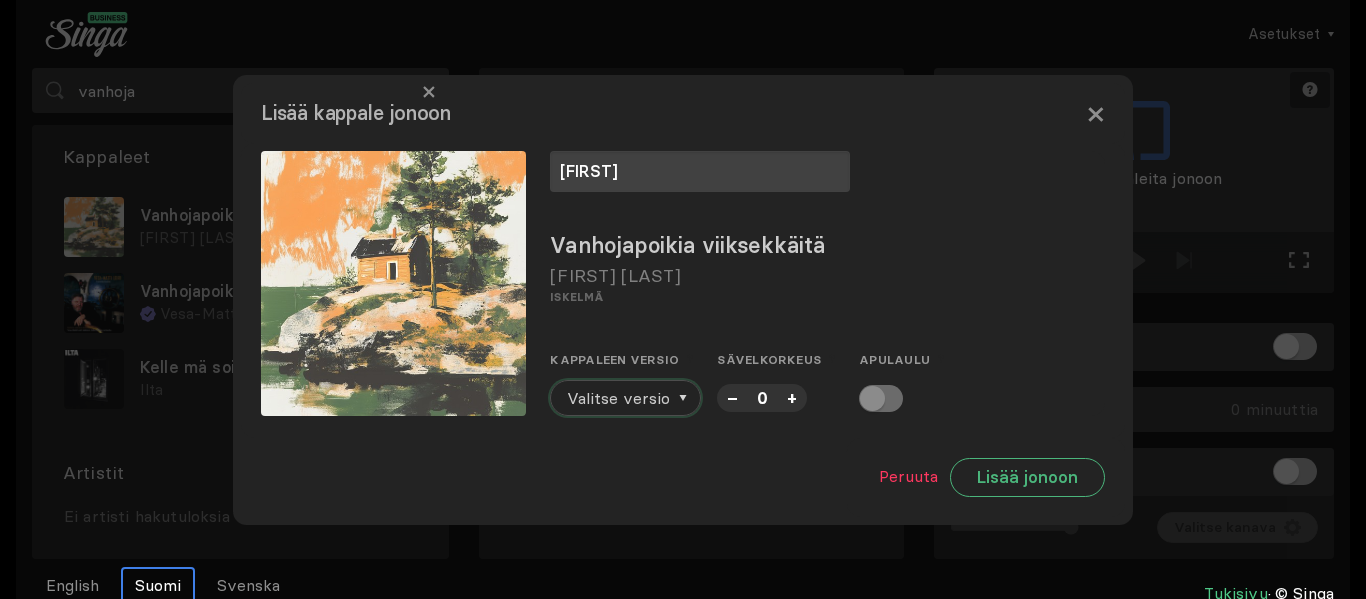 click on "Valitse versio" at bounding box center [618, 398] 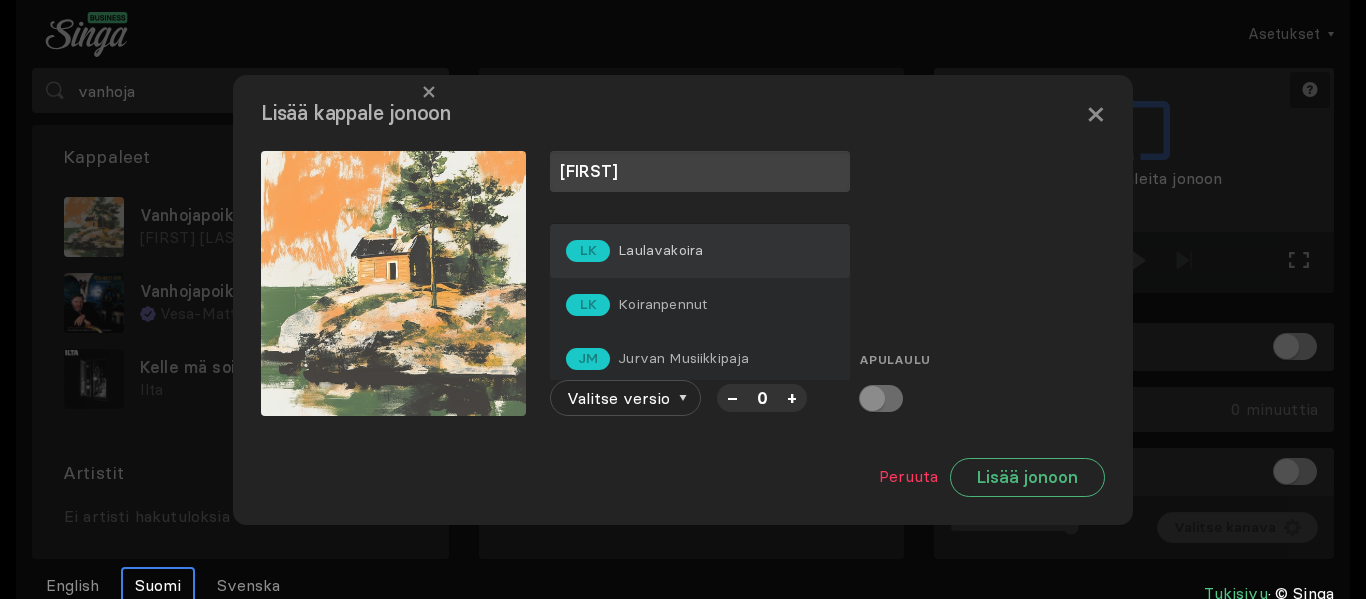 click on "LK Laulavakoira" at bounding box center [634, 251] 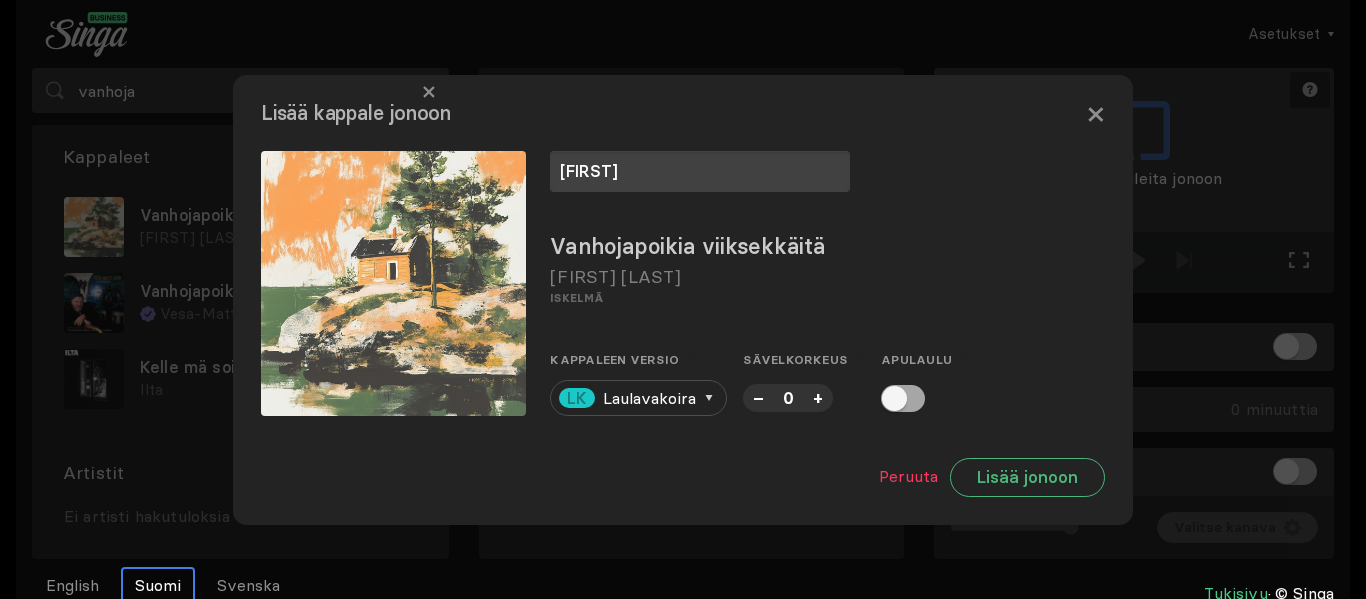 click at bounding box center [903, 398] 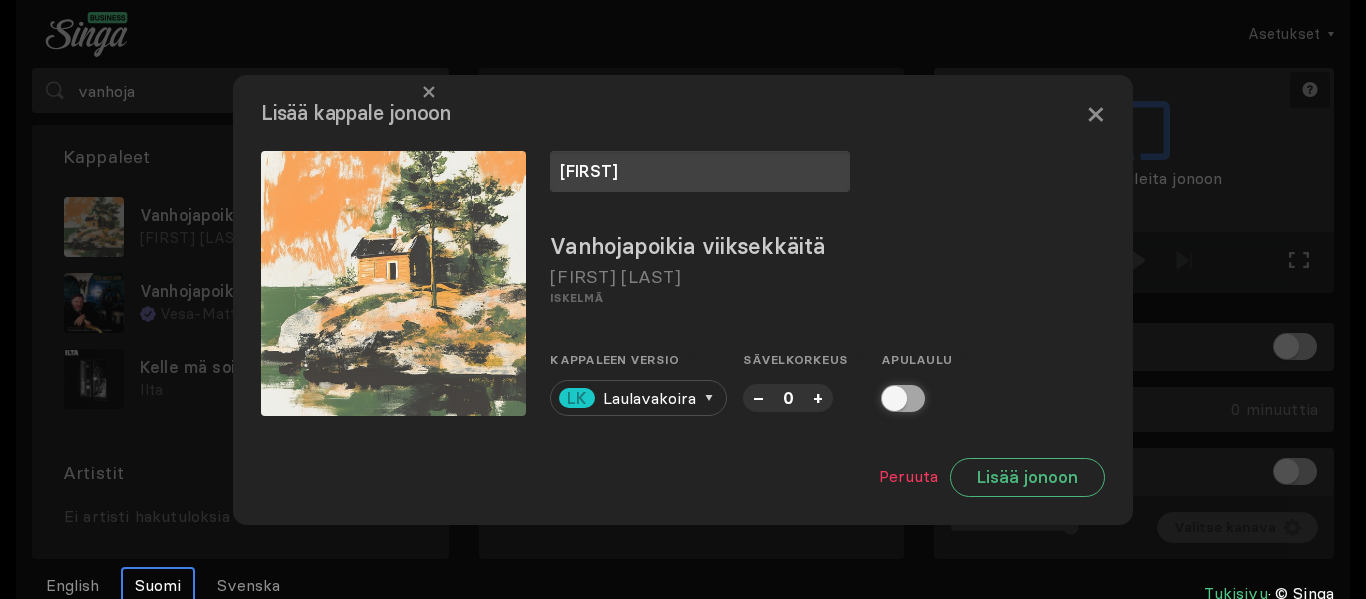 click at bounding box center (887, 398) 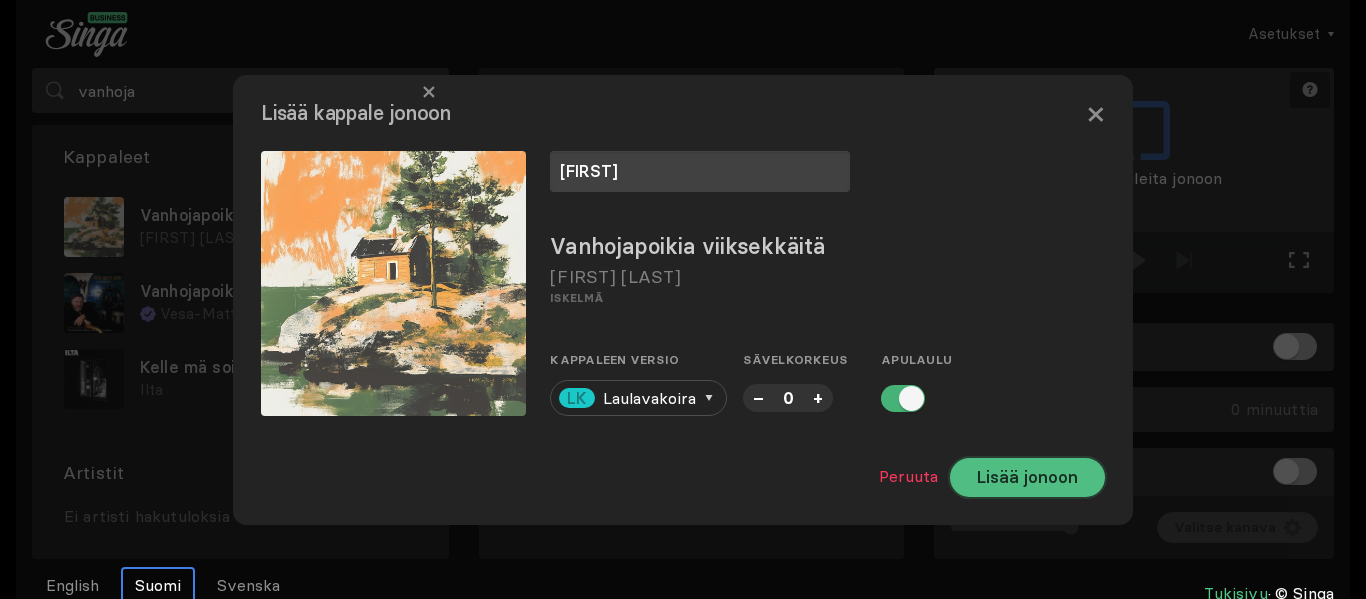 click on "Lisää jonoon" at bounding box center [1027, 477] 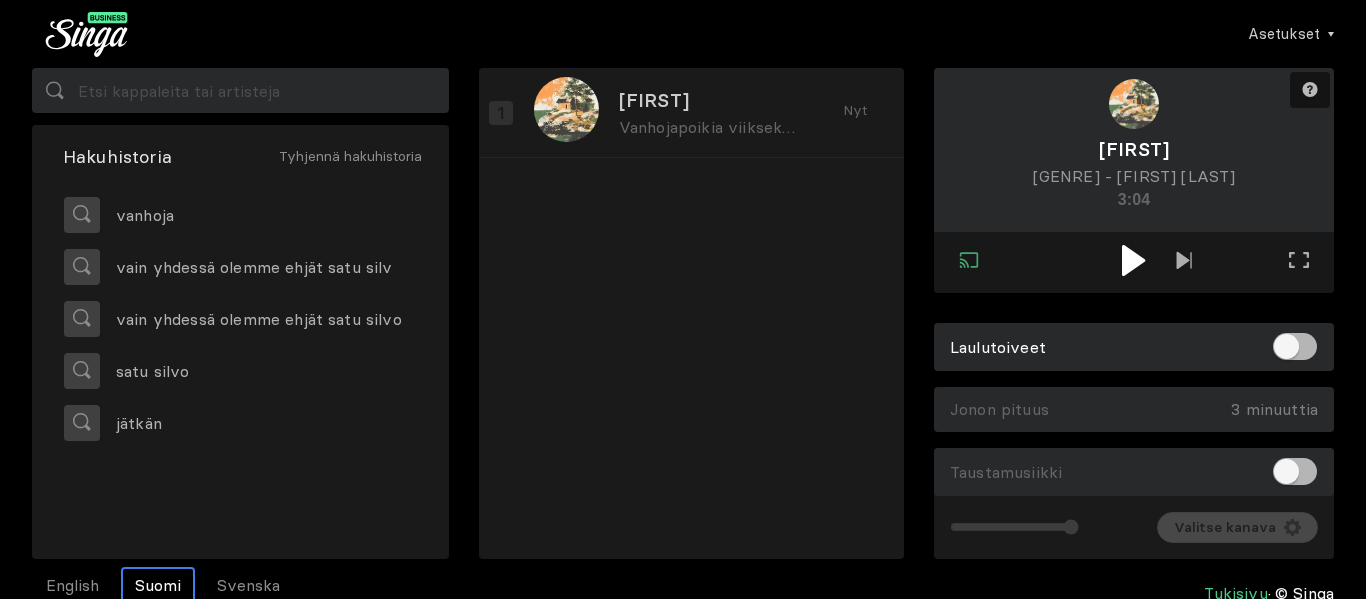 click at bounding box center [1133, 260] 